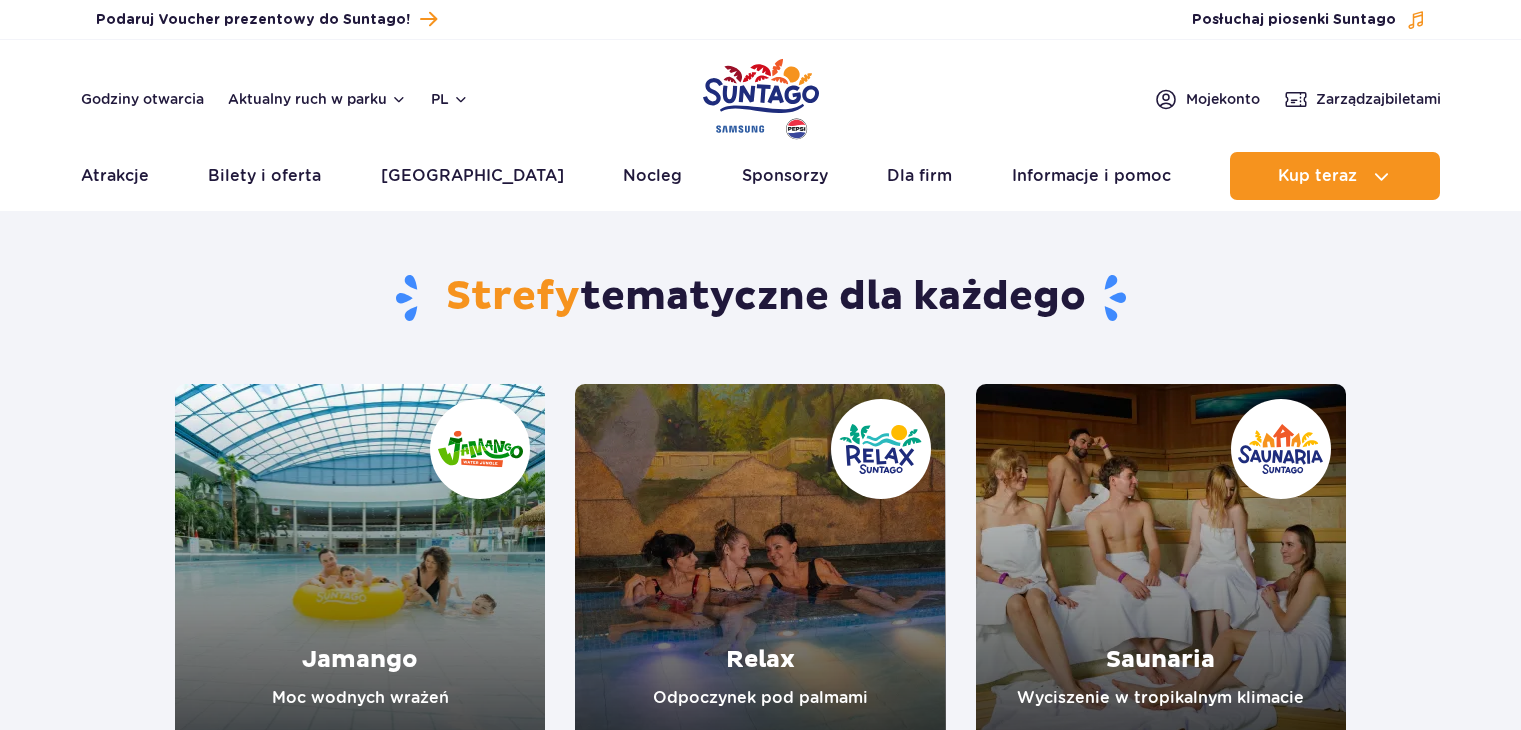 scroll, scrollTop: 256, scrollLeft: 0, axis: vertical 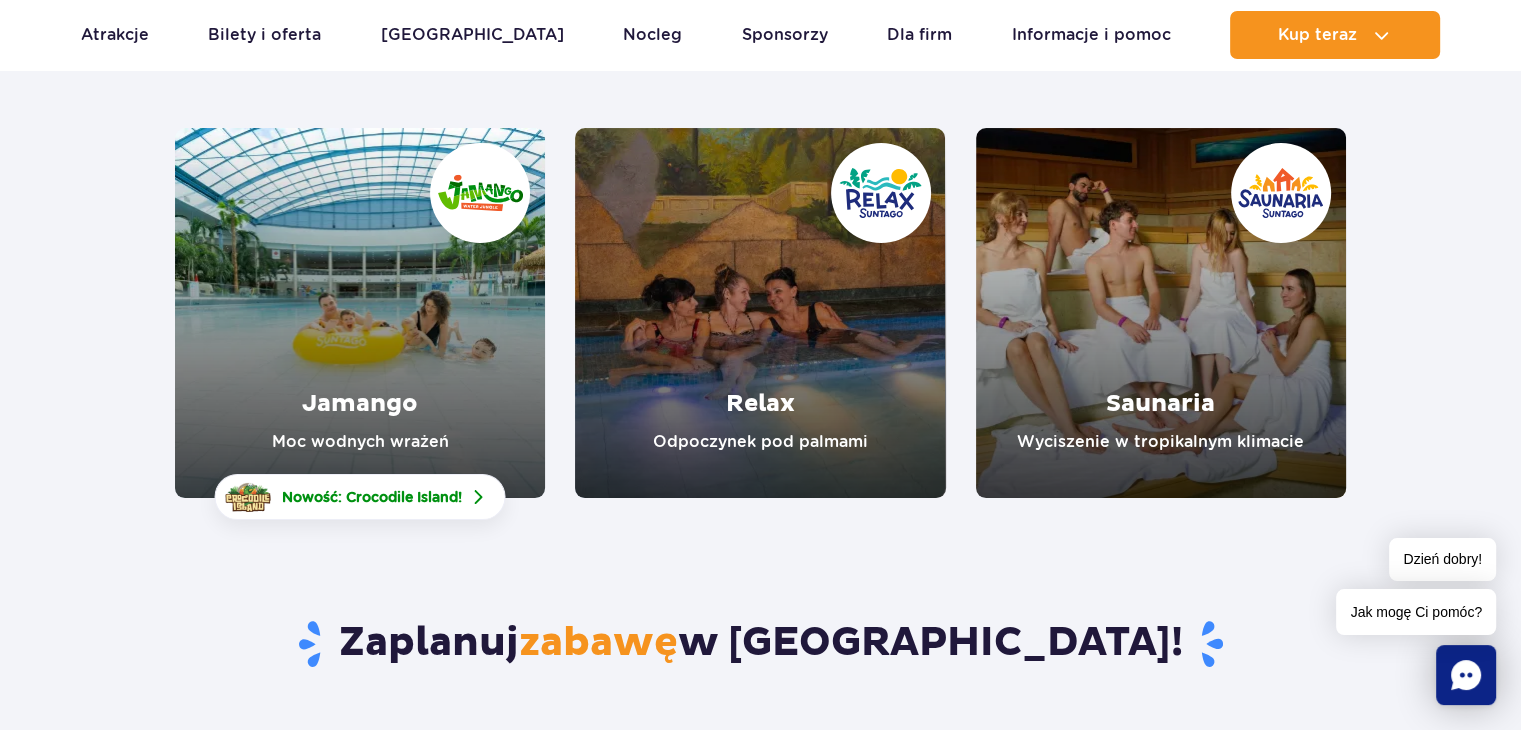click at bounding box center (760, 313) 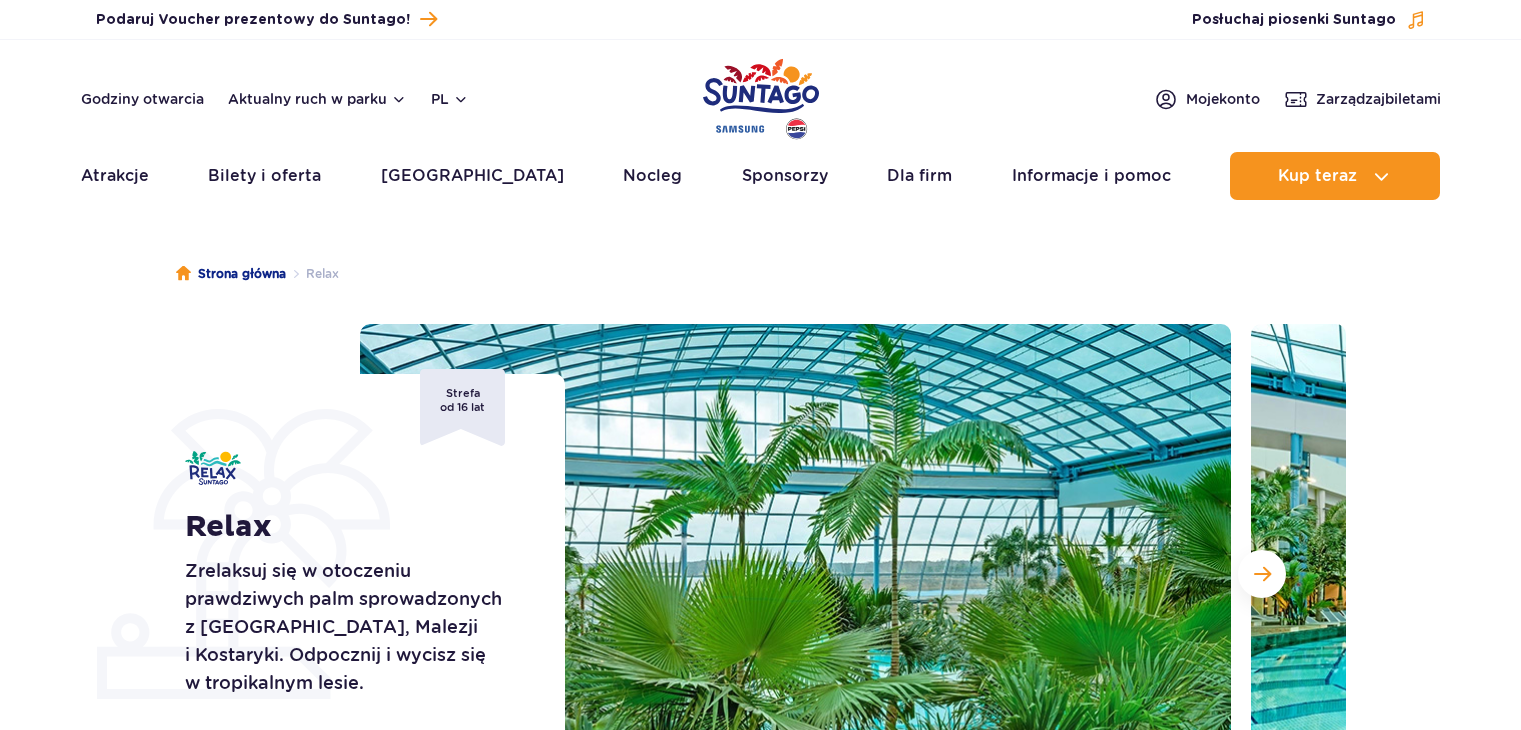 scroll, scrollTop: 0, scrollLeft: 0, axis: both 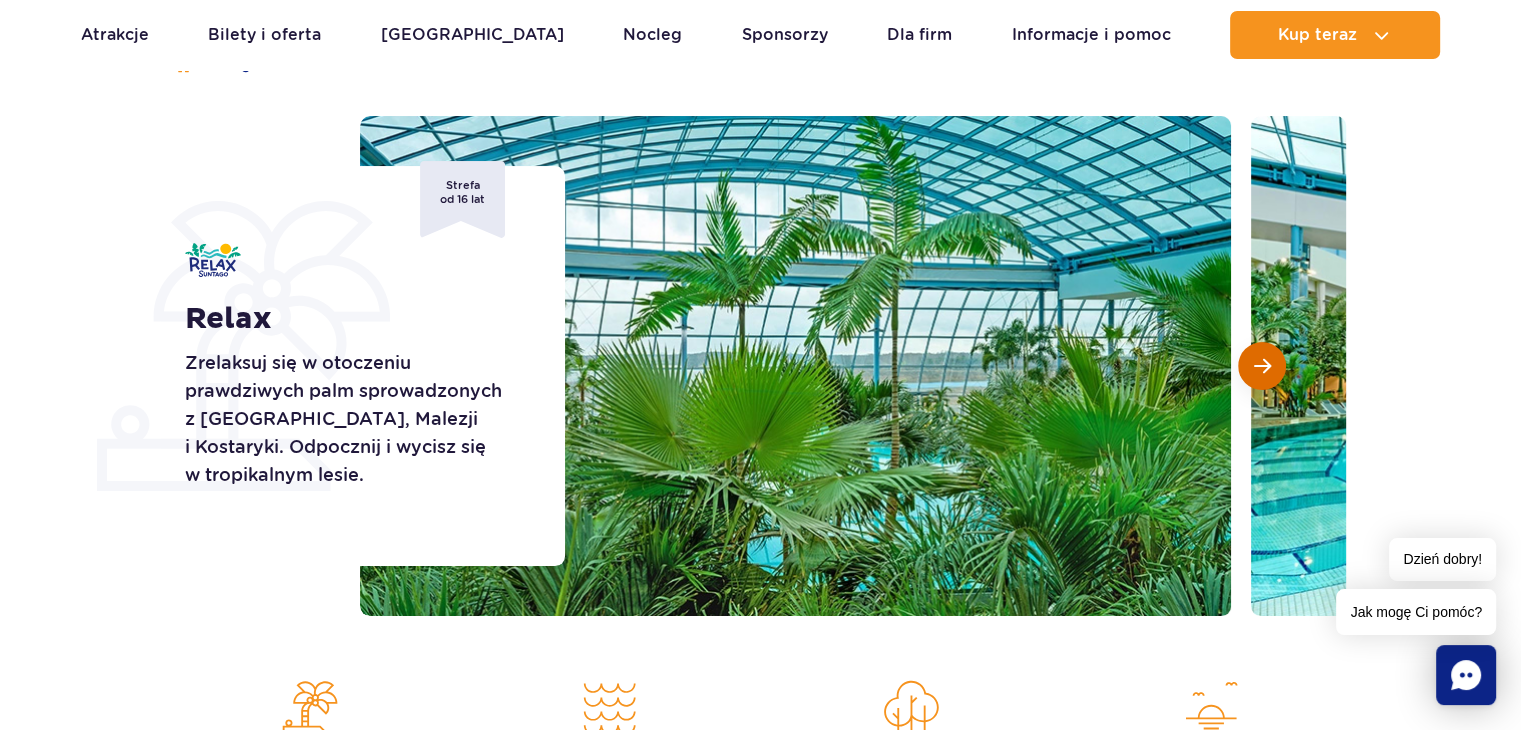 click at bounding box center [1262, 366] 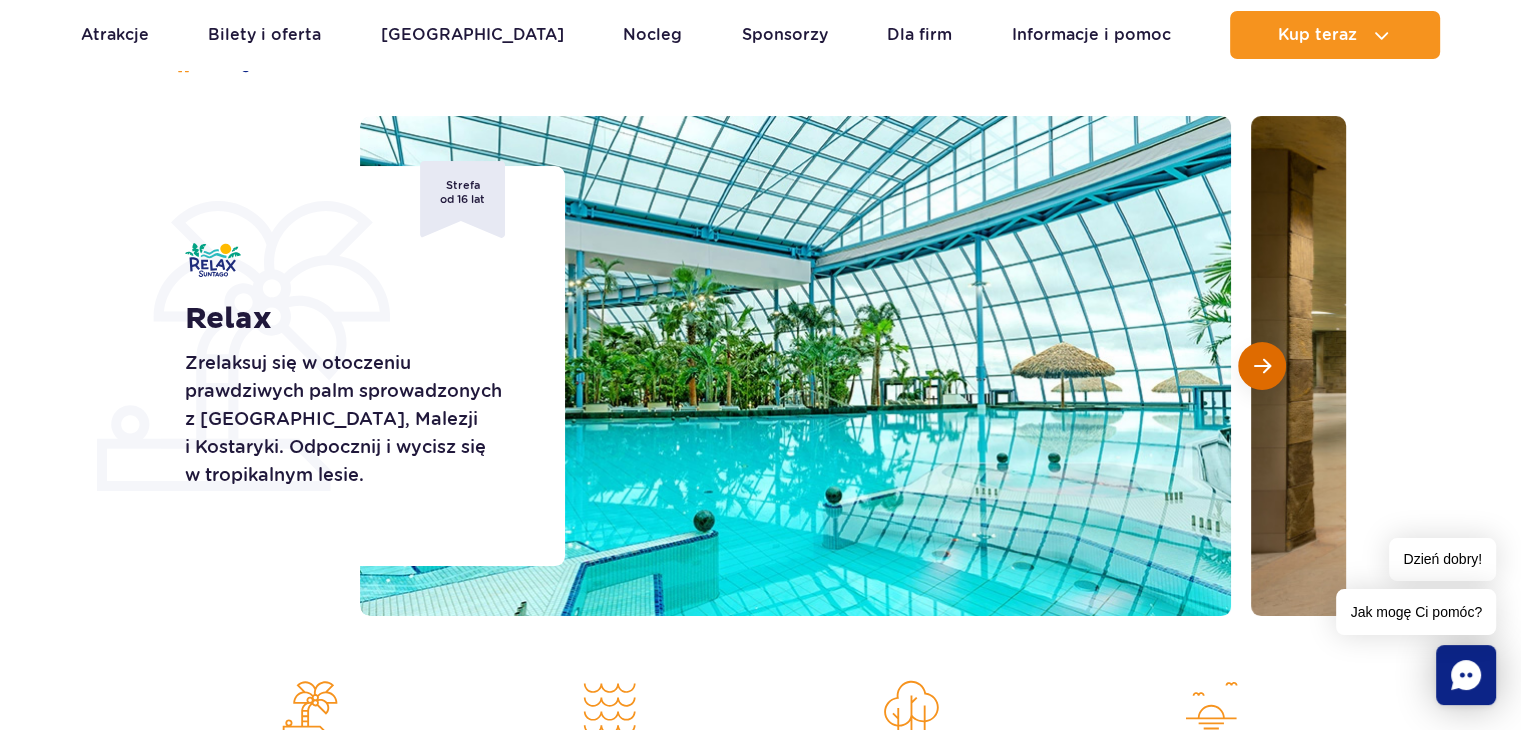 click at bounding box center (1262, 366) 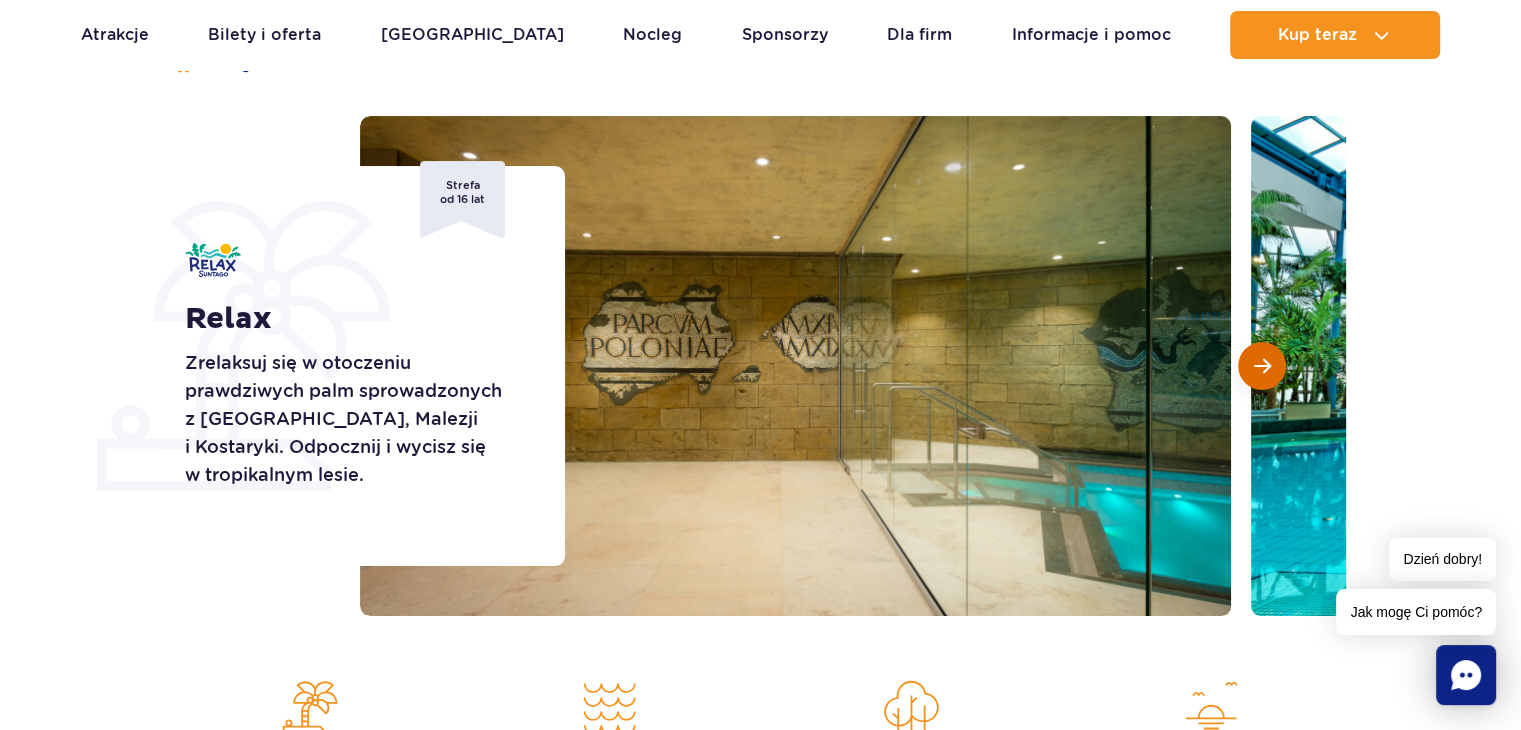 click at bounding box center [1262, 366] 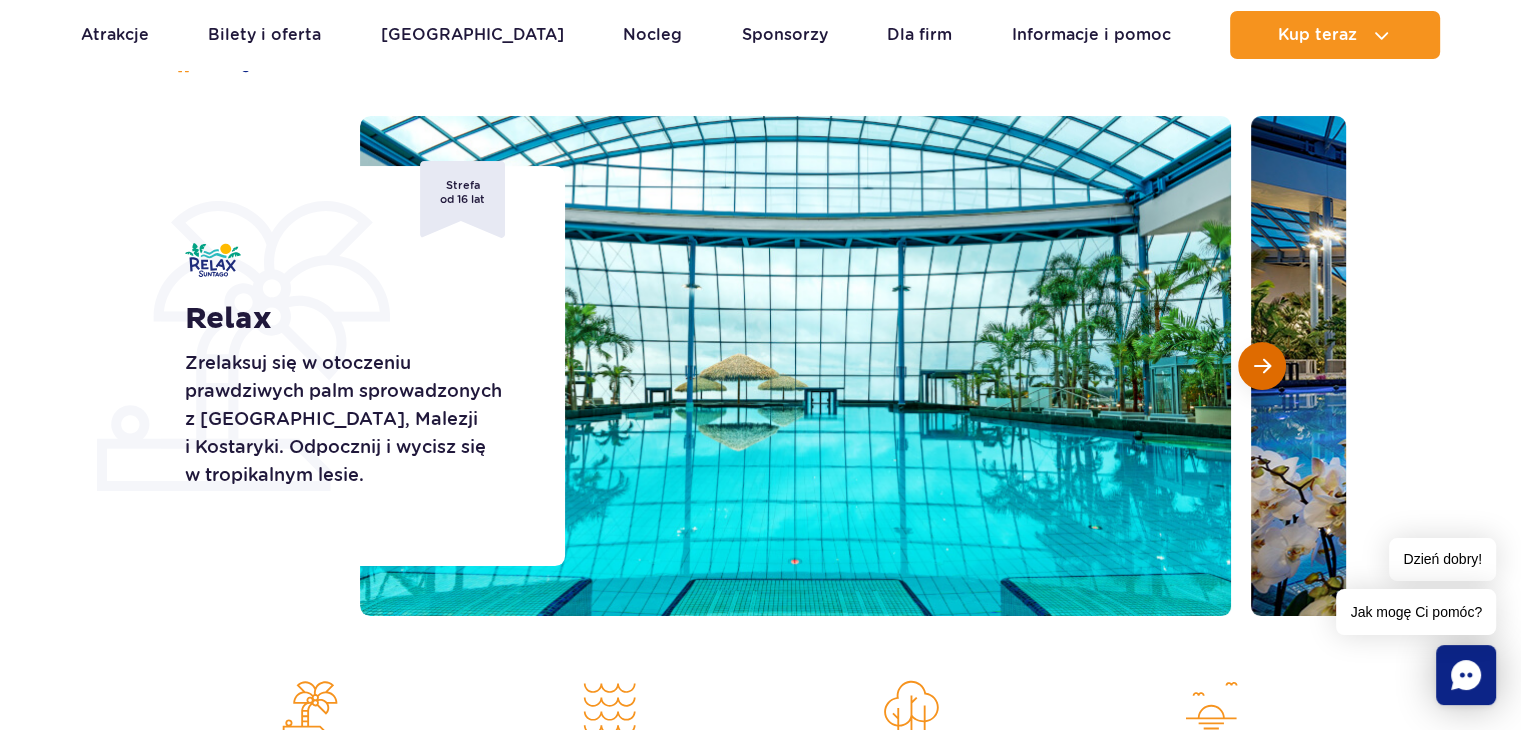 click at bounding box center [1262, 366] 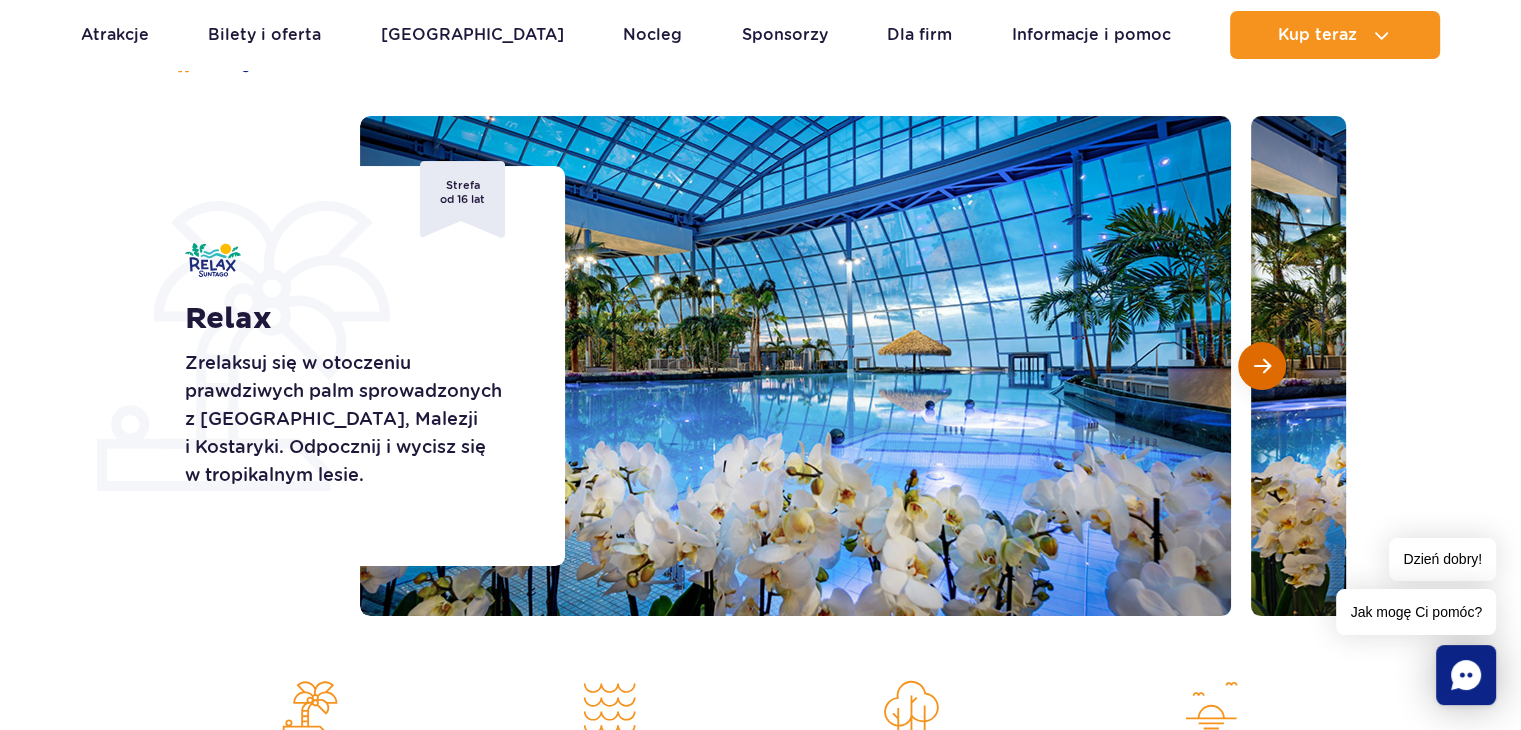 click at bounding box center (1262, 366) 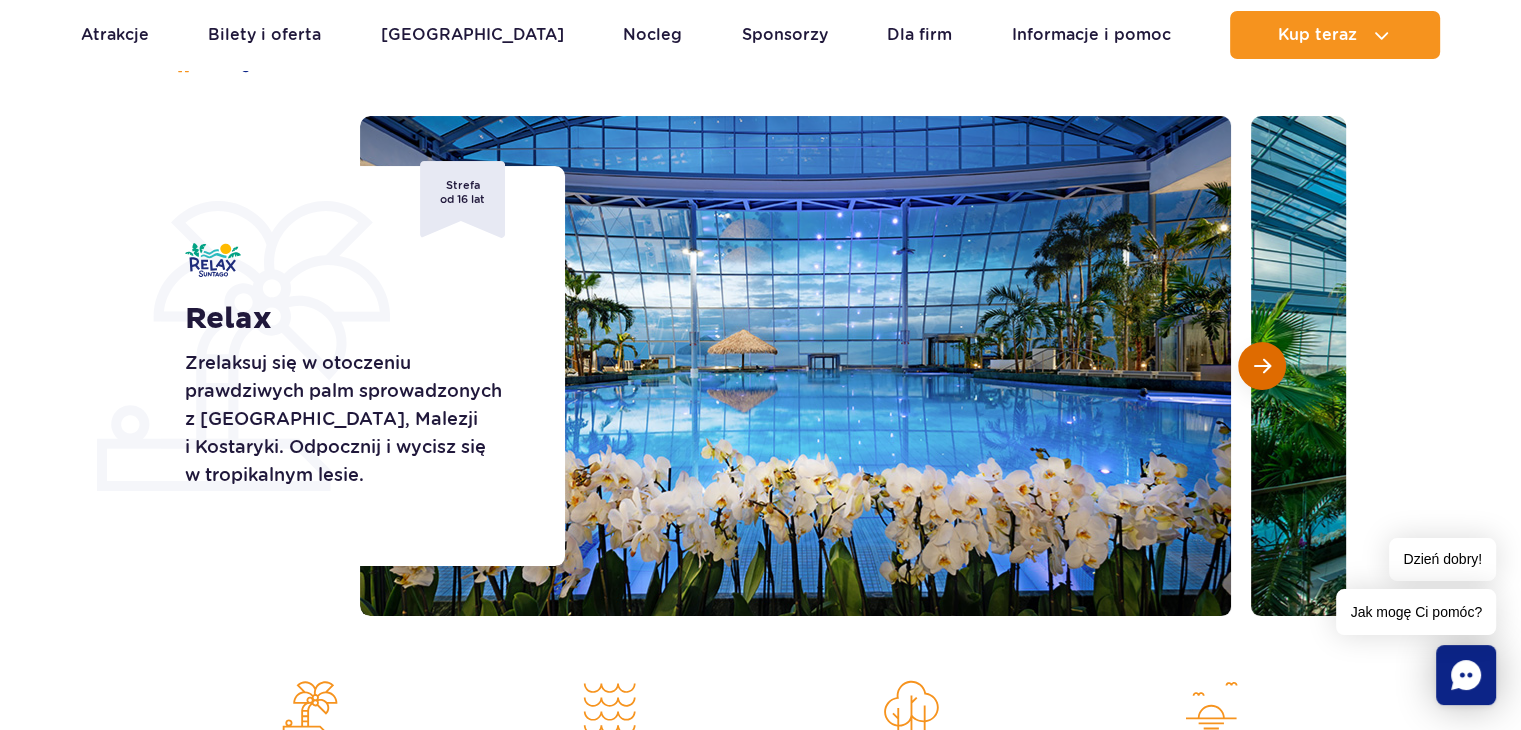 click at bounding box center (1262, 366) 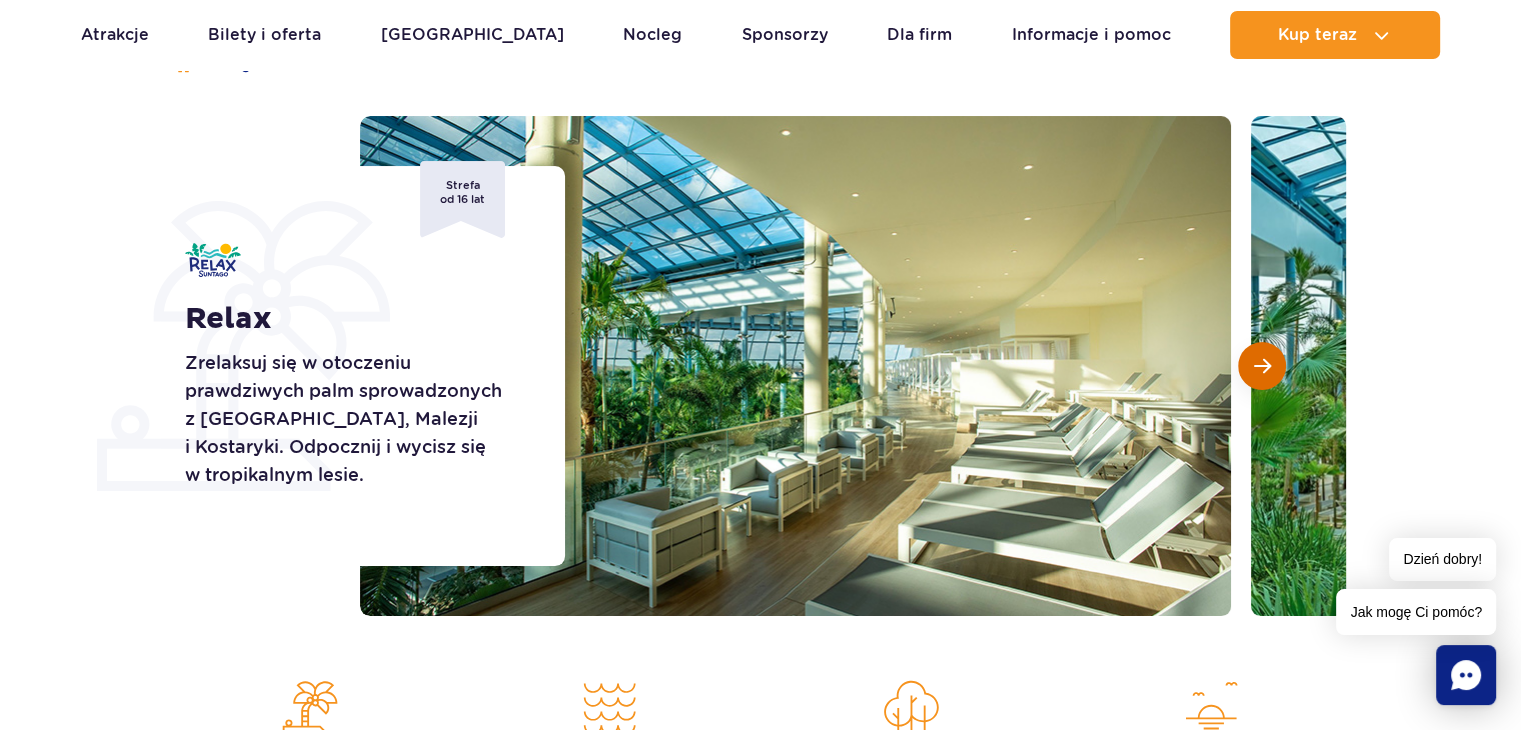 click at bounding box center (1262, 366) 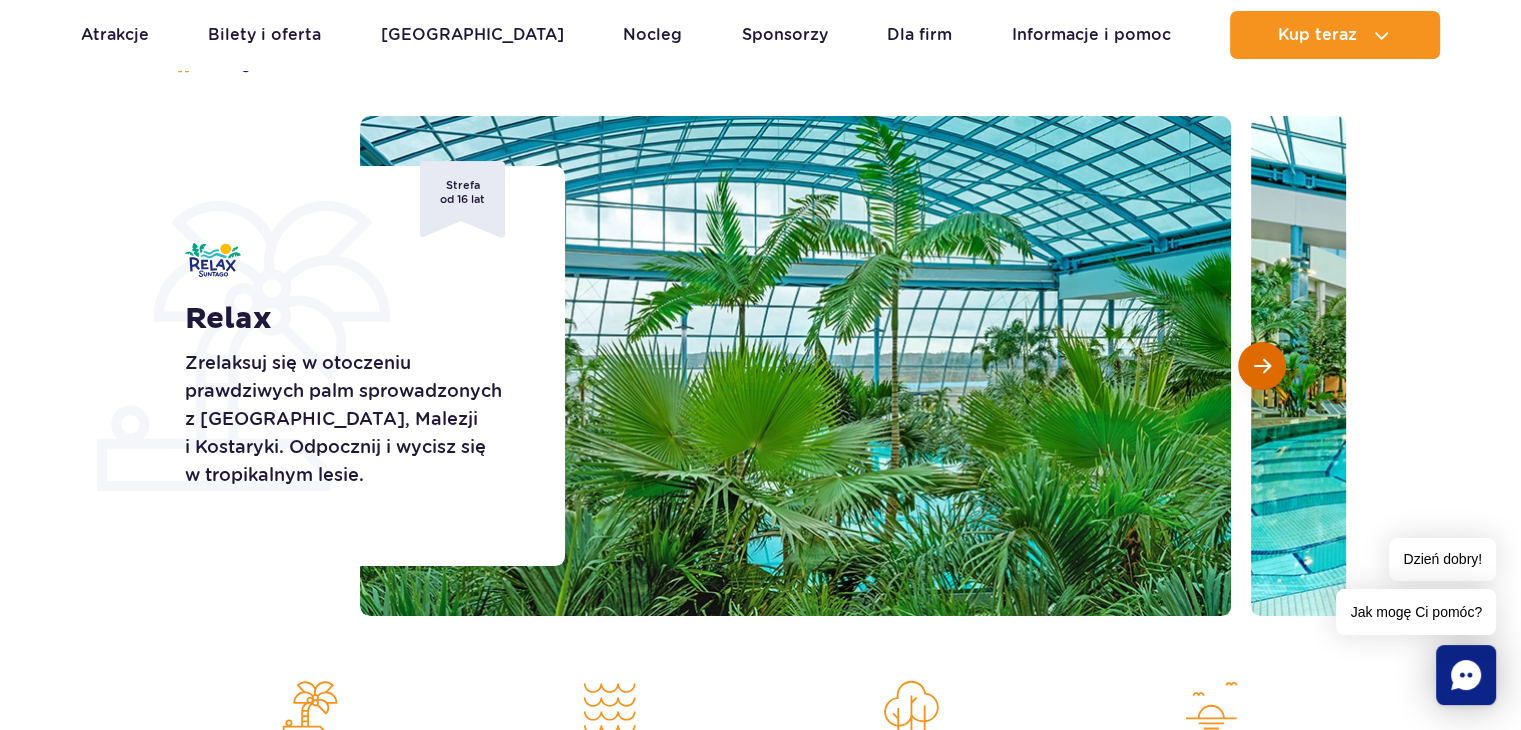 click at bounding box center (1262, 366) 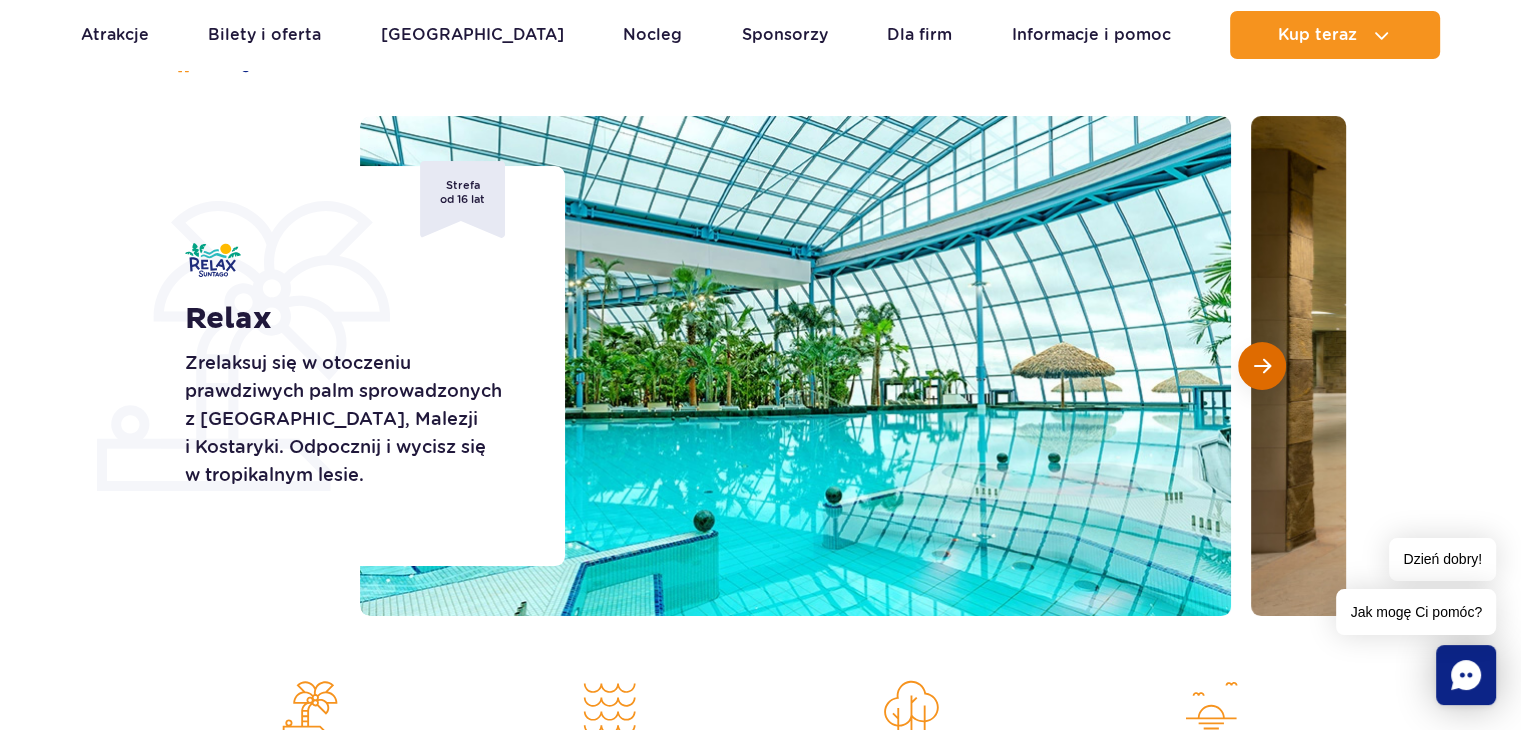 click at bounding box center (1262, 366) 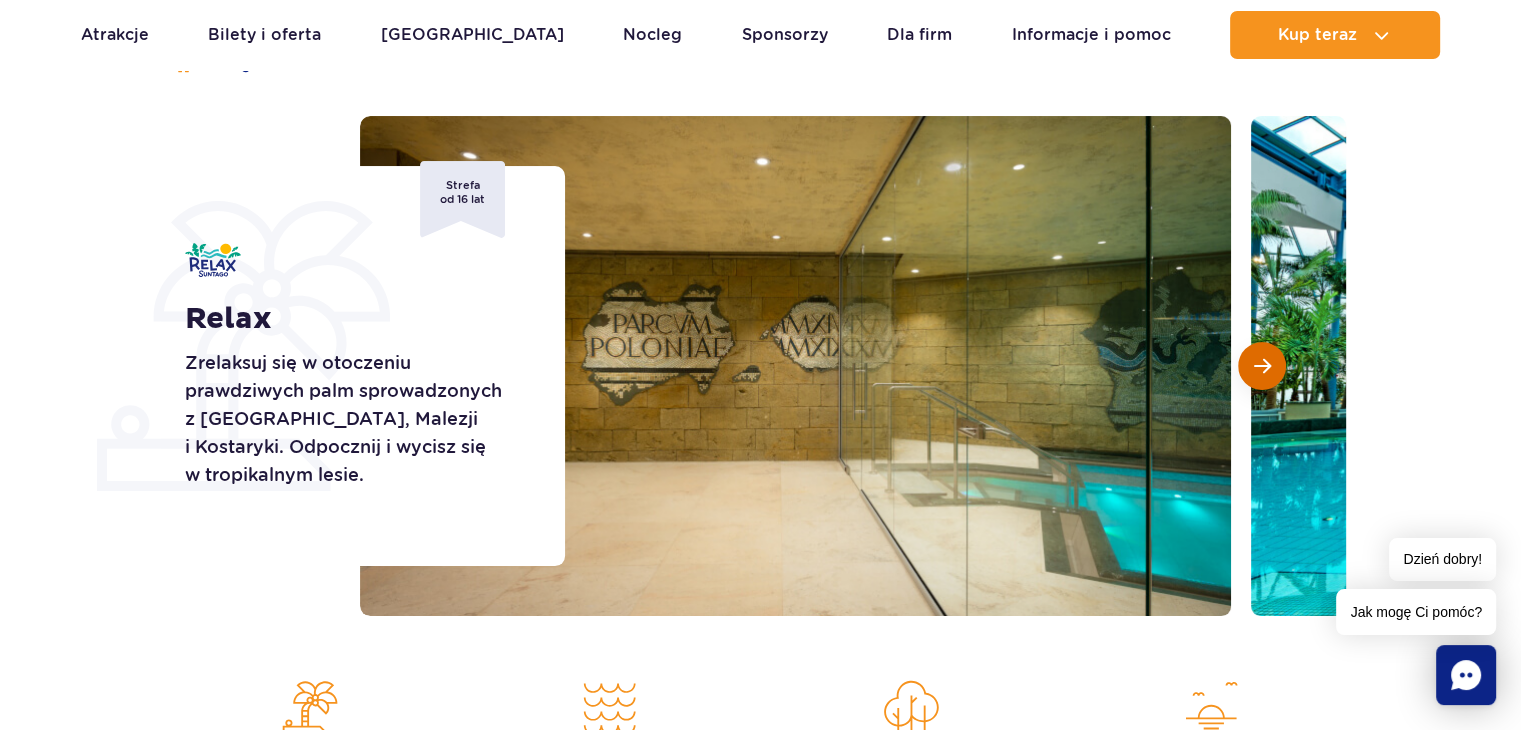 click at bounding box center [1262, 366] 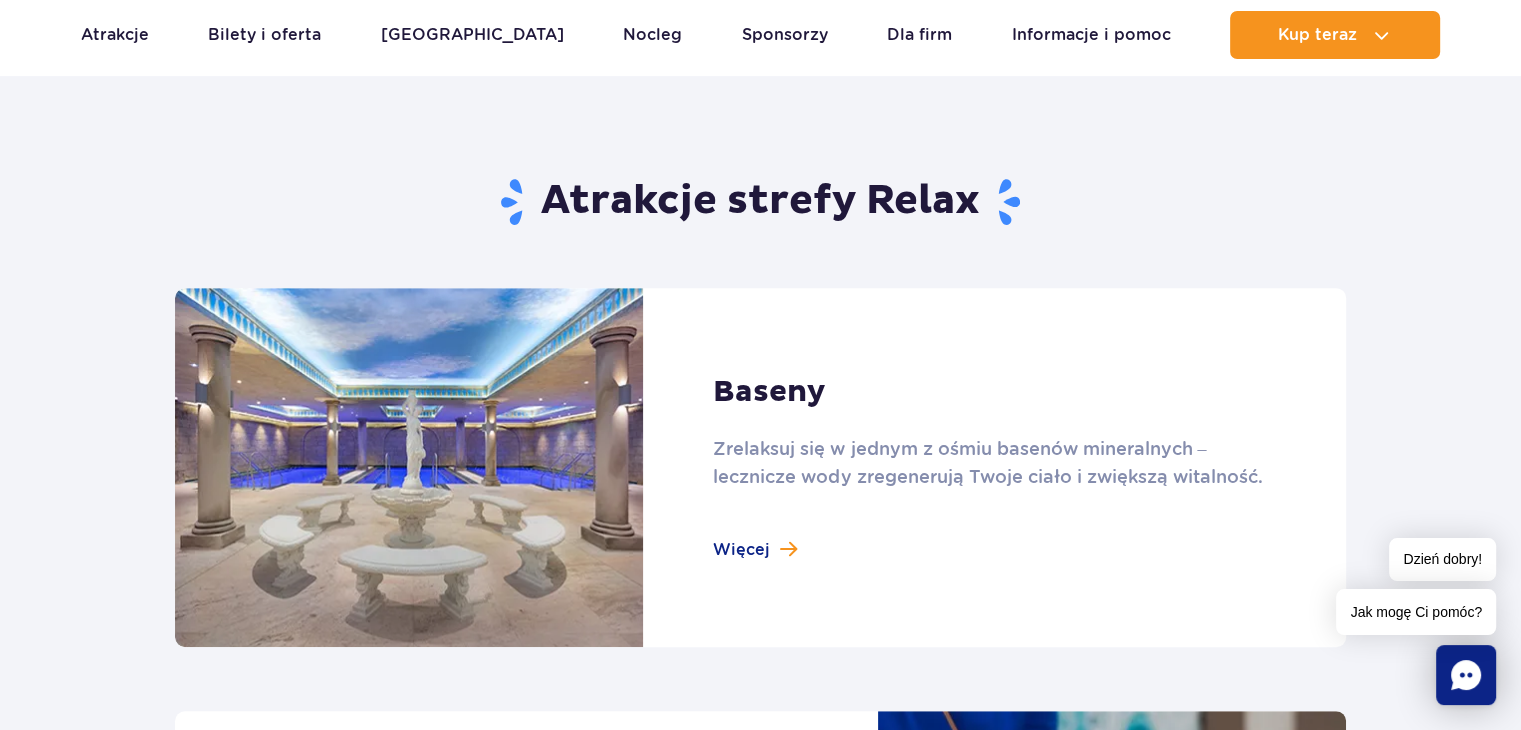 scroll, scrollTop: 1048, scrollLeft: 0, axis: vertical 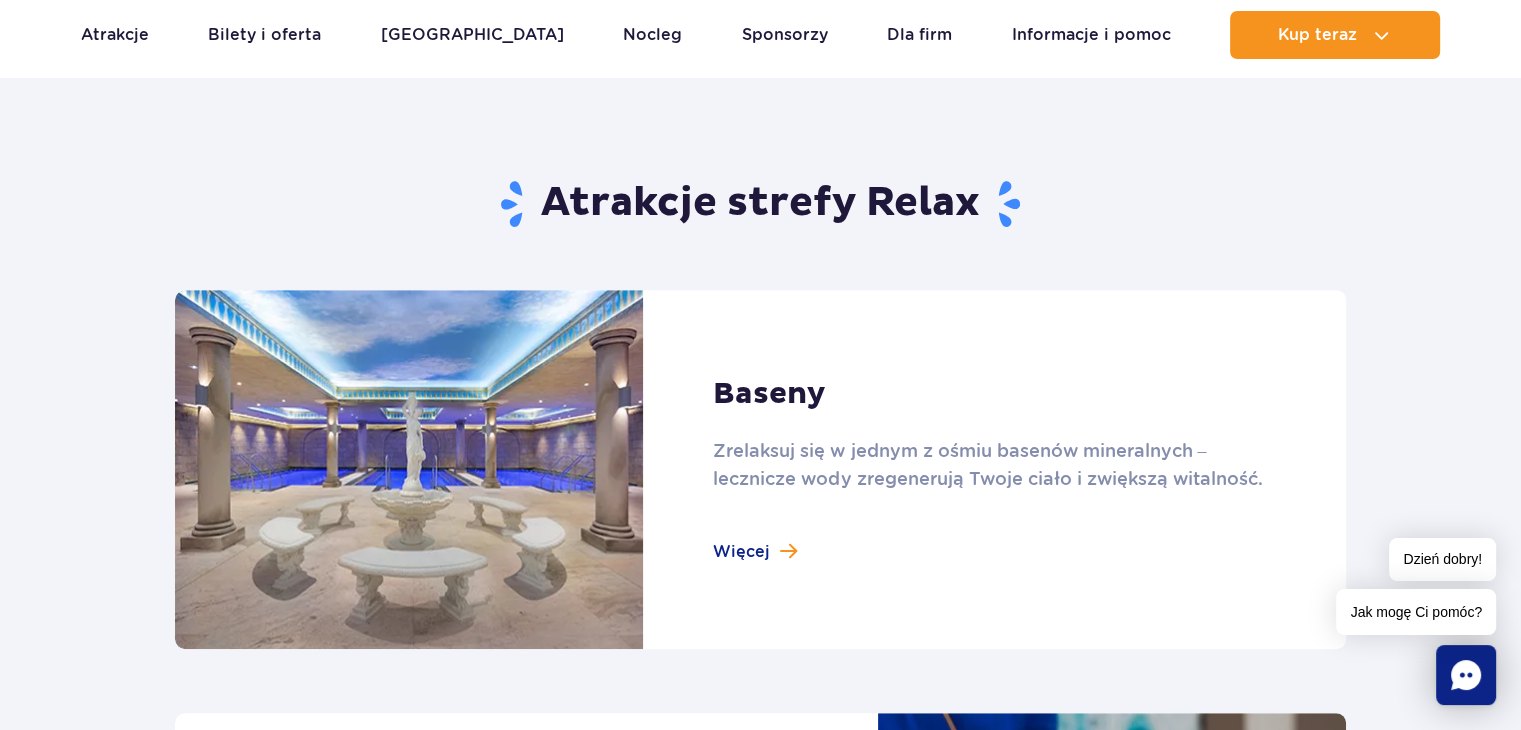 click at bounding box center [760, 469] 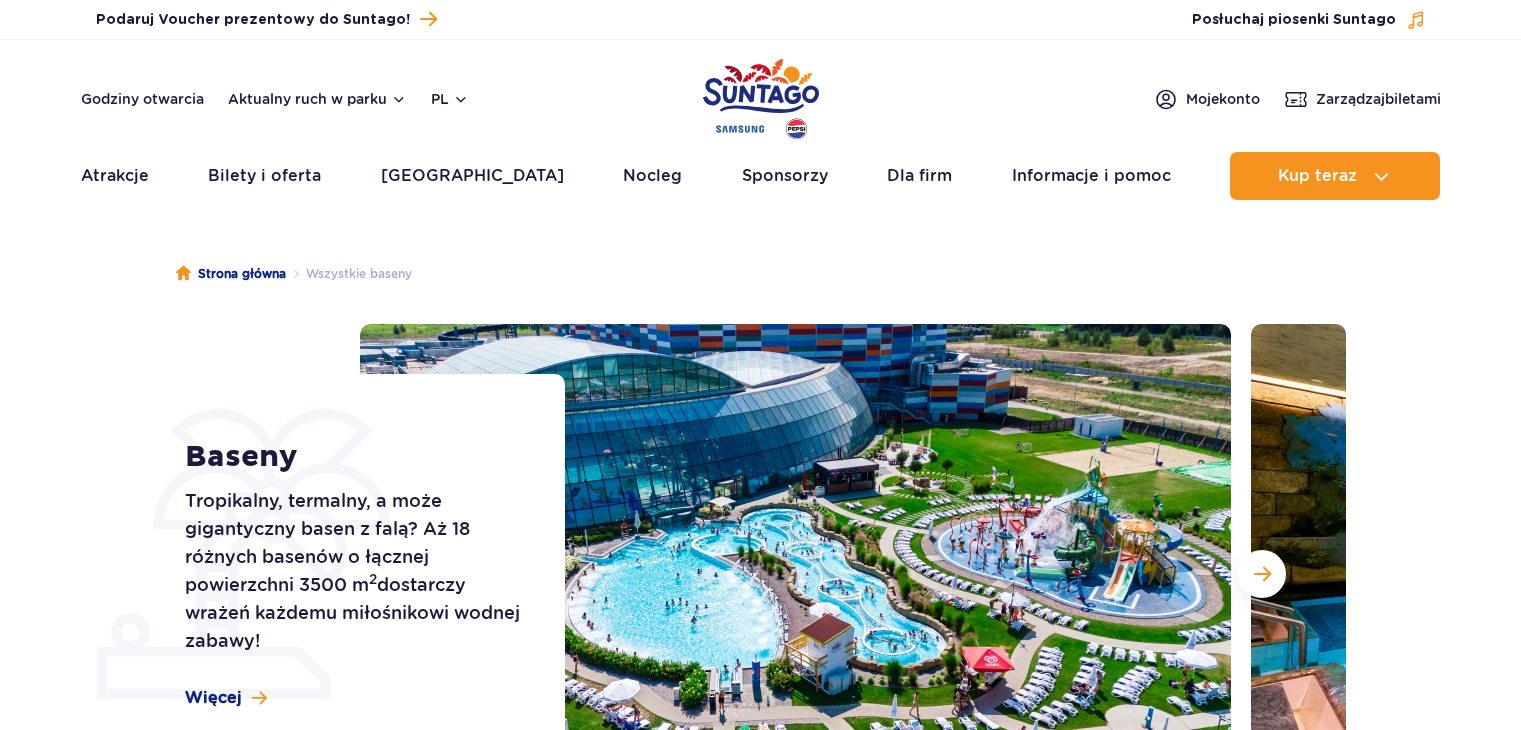 scroll, scrollTop: 0, scrollLeft: 0, axis: both 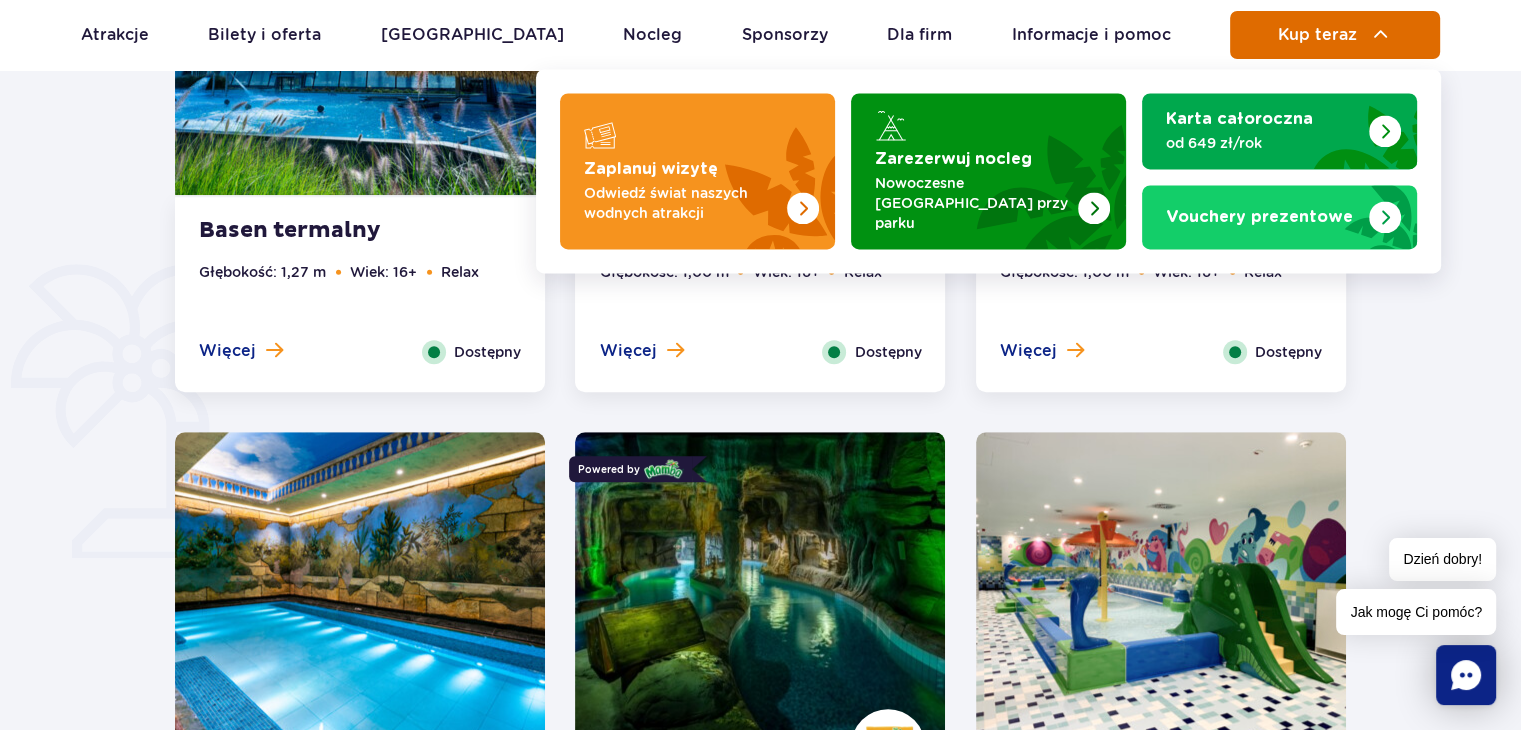 click on "Kup teraz" at bounding box center (1317, 35) 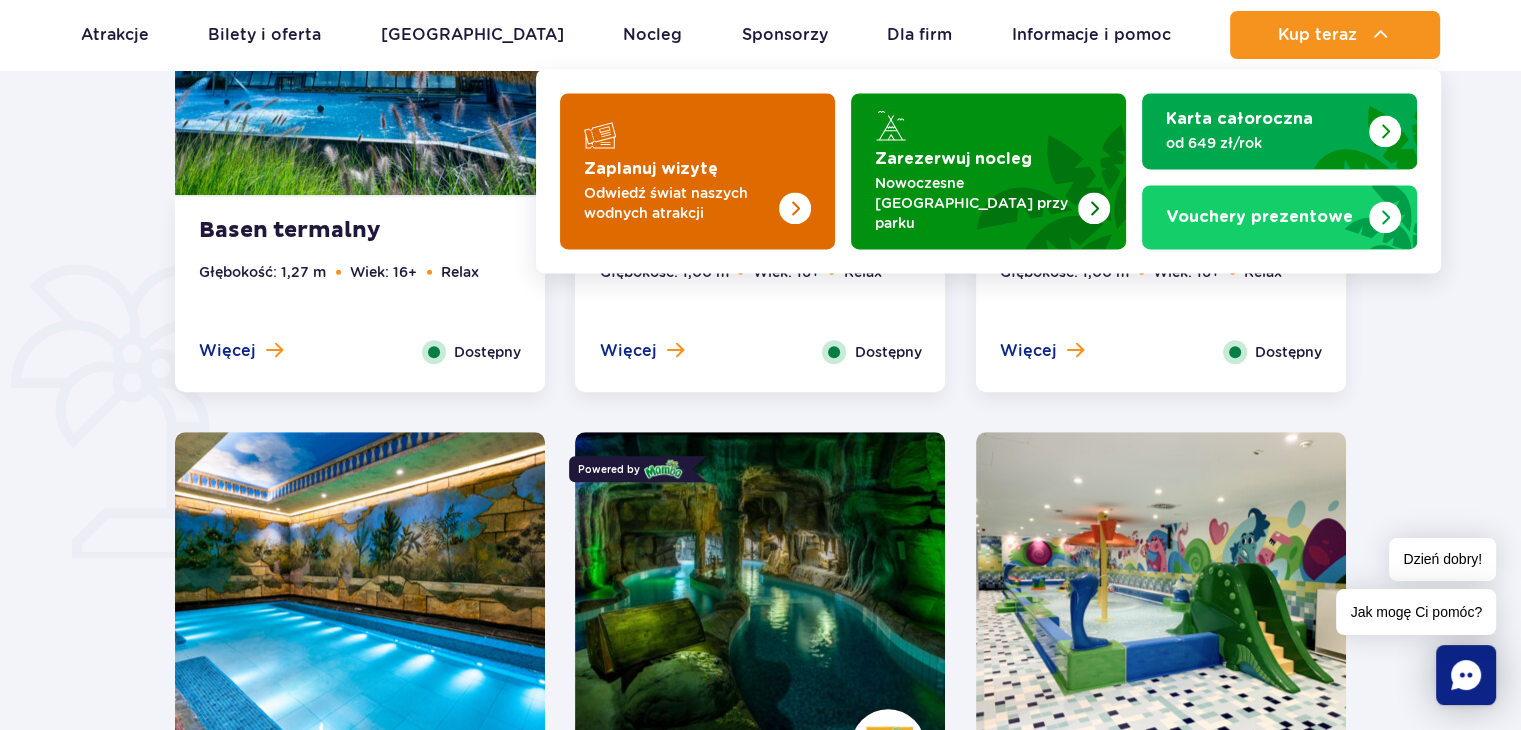 click at bounding box center (697, 171) 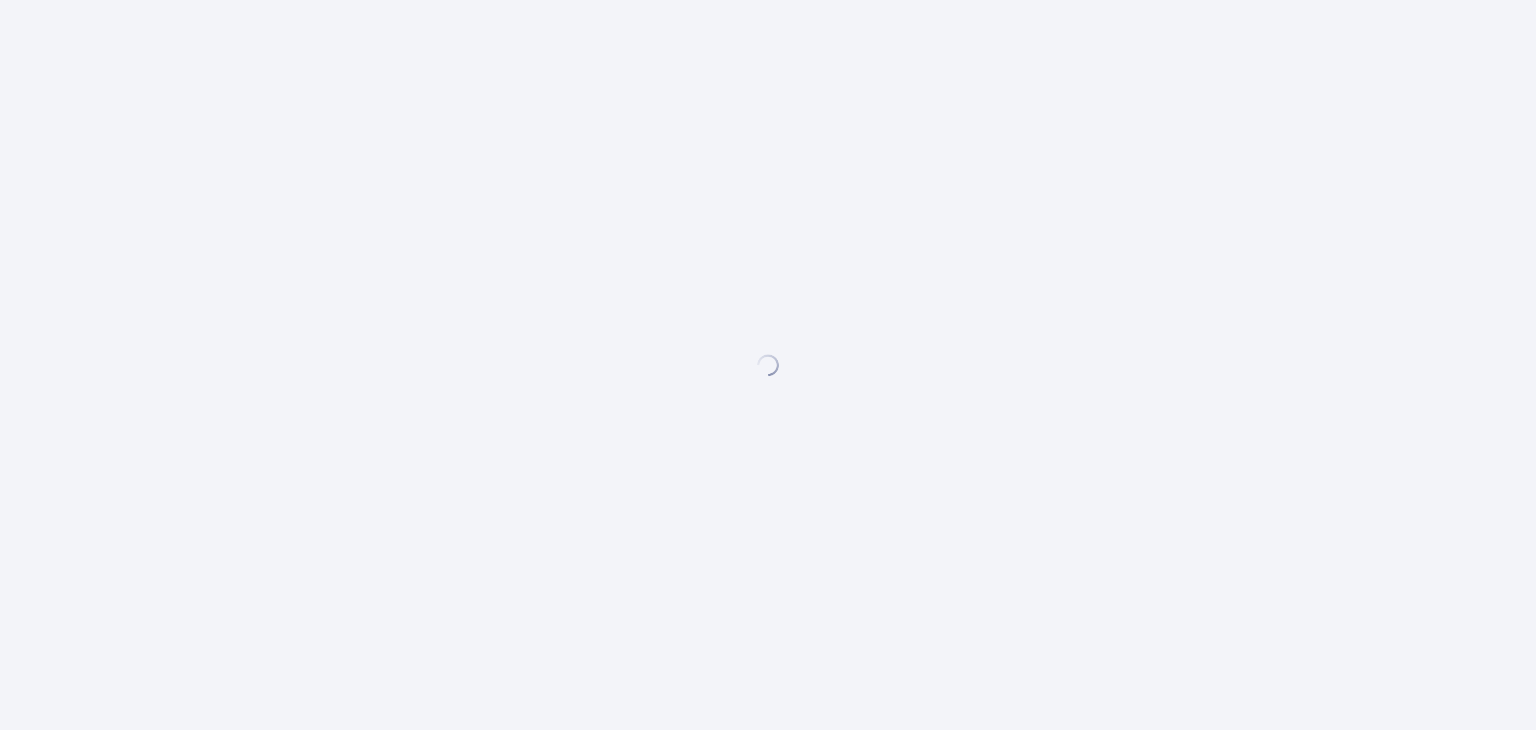 scroll, scrollTop: 0, scrollLeft: 0, axis: both 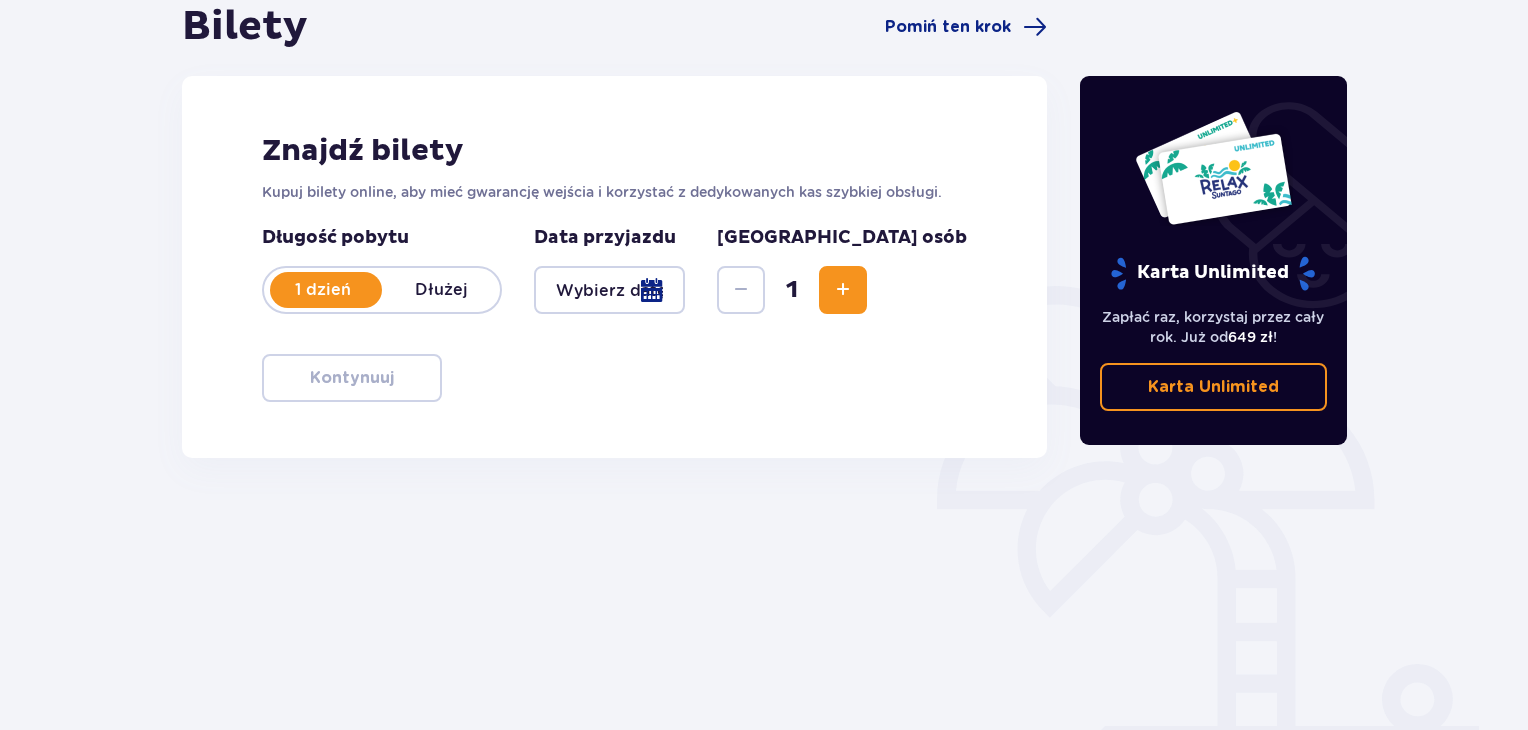 click at bounding box center (609, 290) 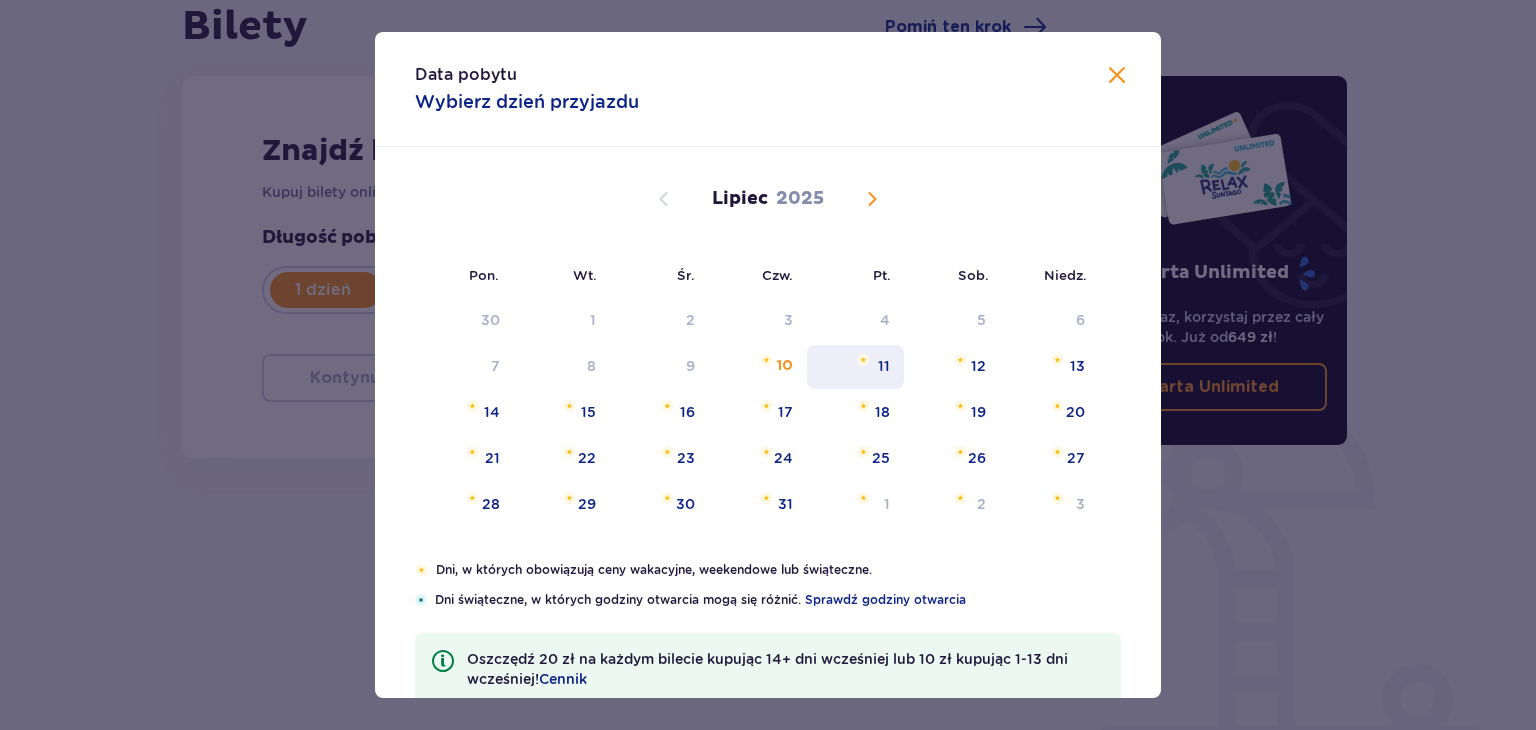click at bounding box center (863, 360) 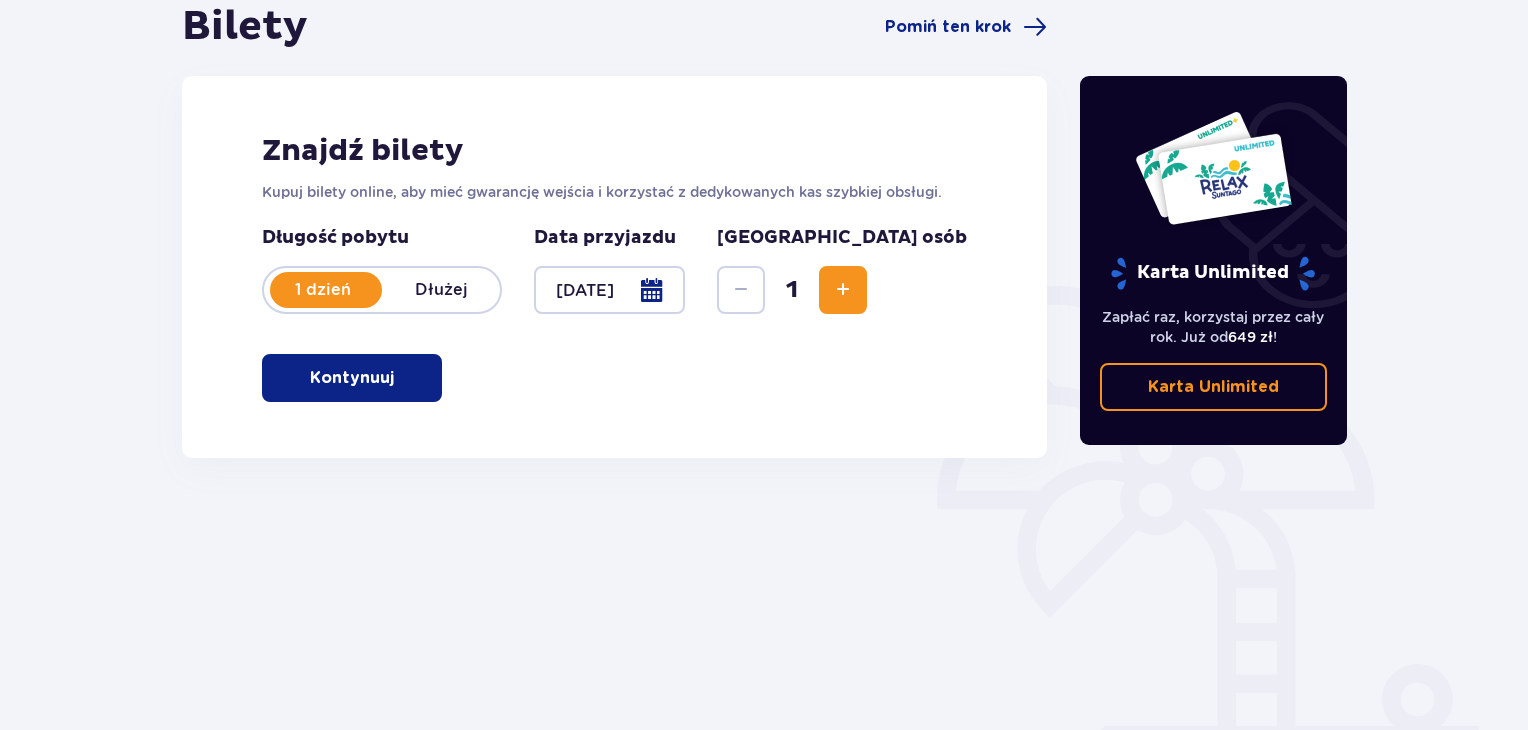 click at bounding box center (843, 290) 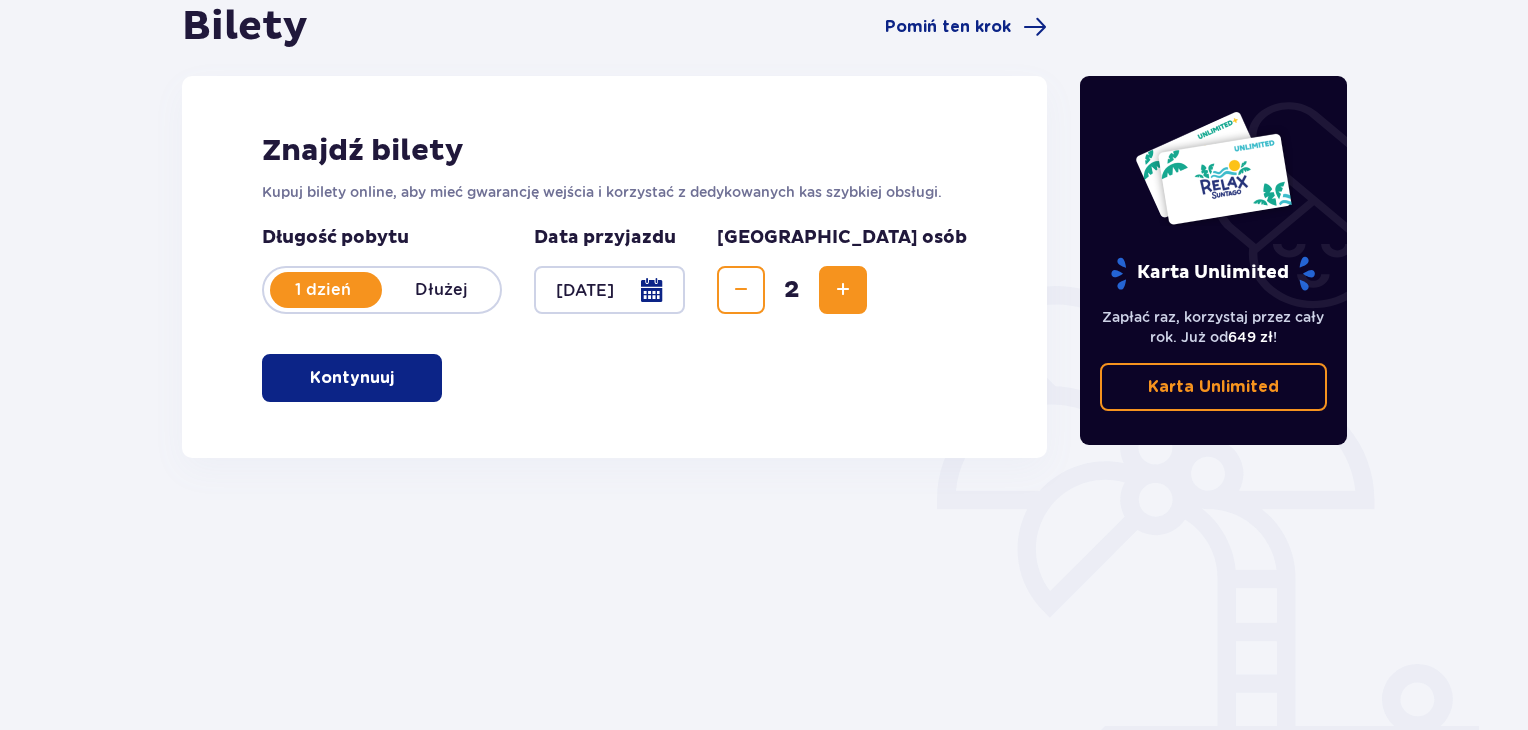 click on "Kontynuuj" at bounding box center [352, 378] 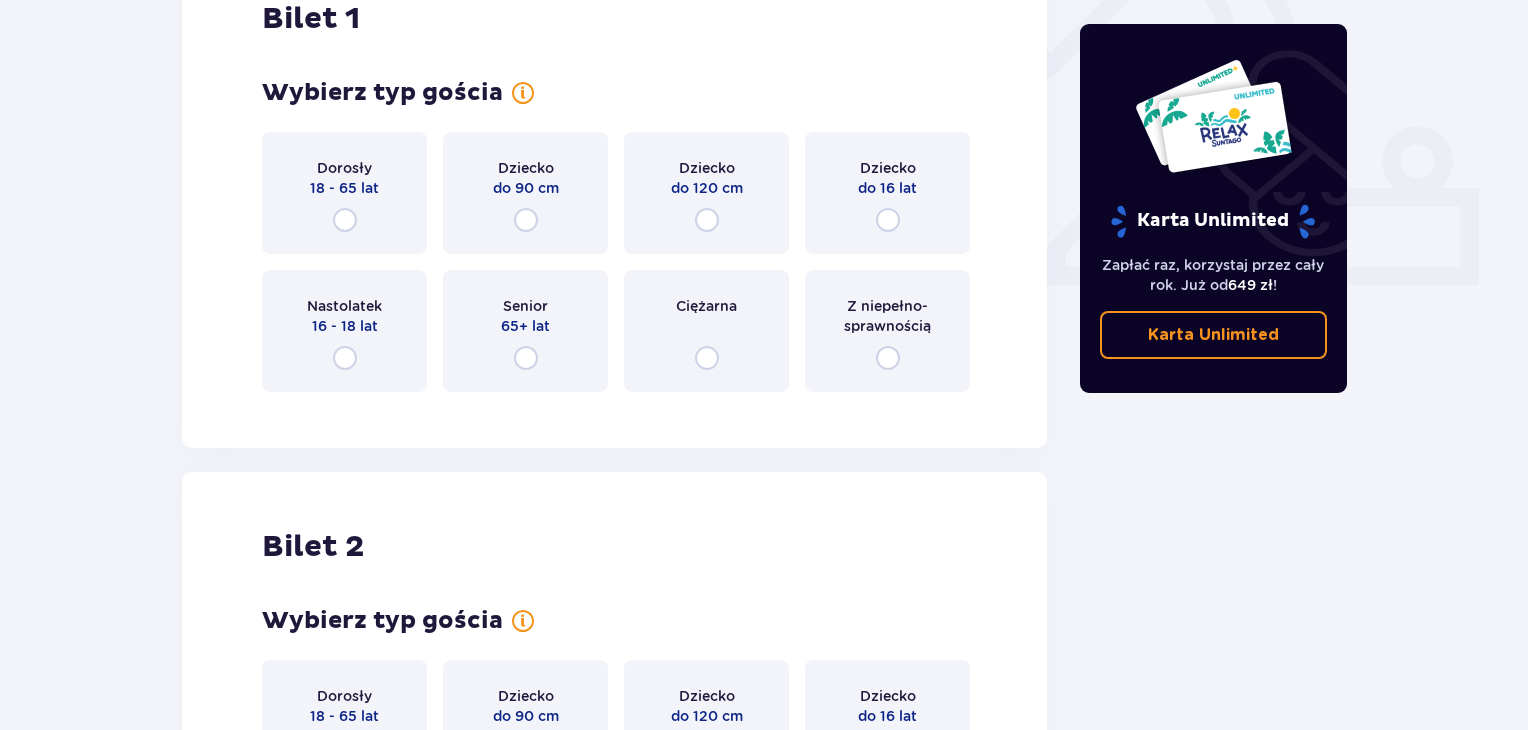 scroll, scrollTop: 764, scrollLeft: 0, axis: vertical 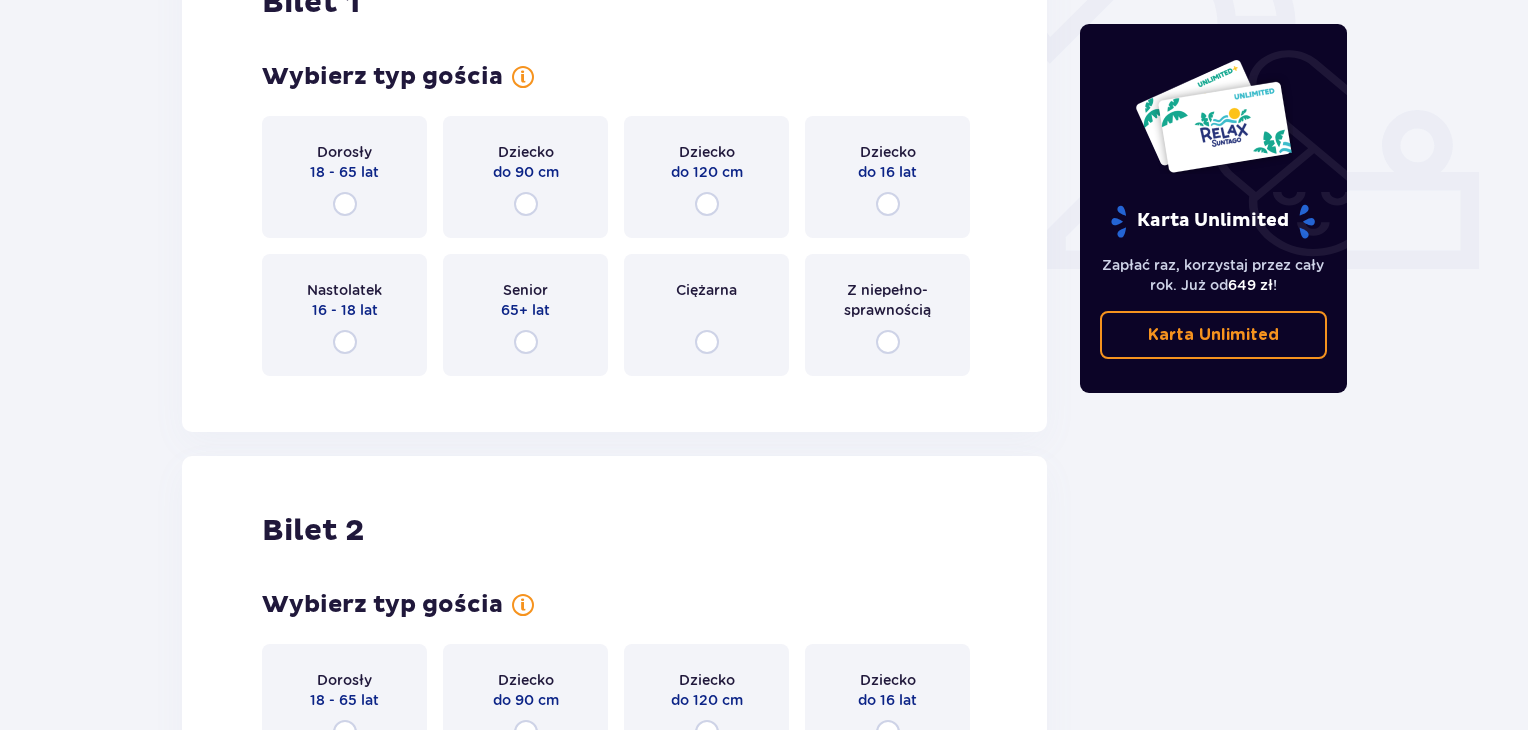 click on "Ciężarna" at bounding box center [706, 315] 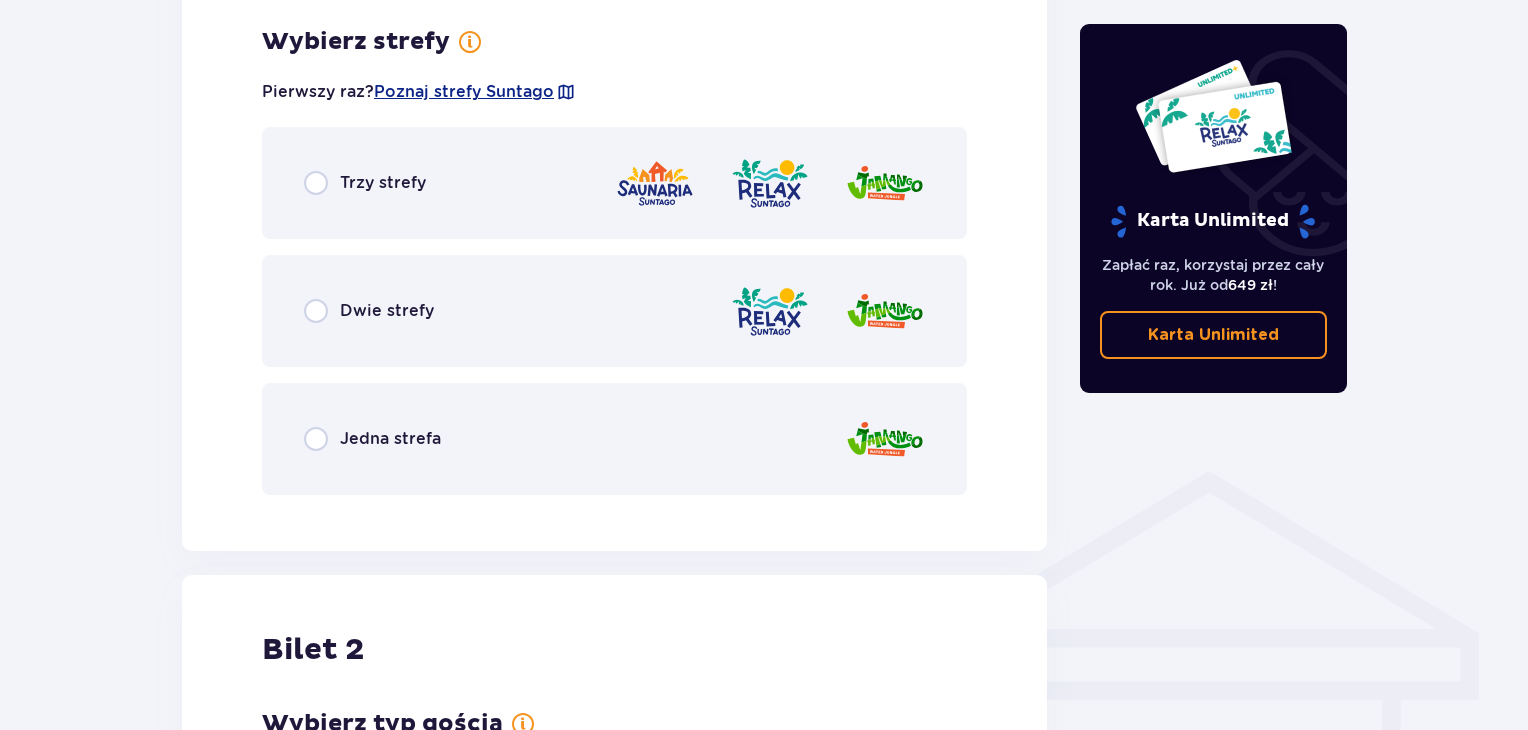 scroll, scrollTop: 1156, scrollLeft: 0, axis: vertical 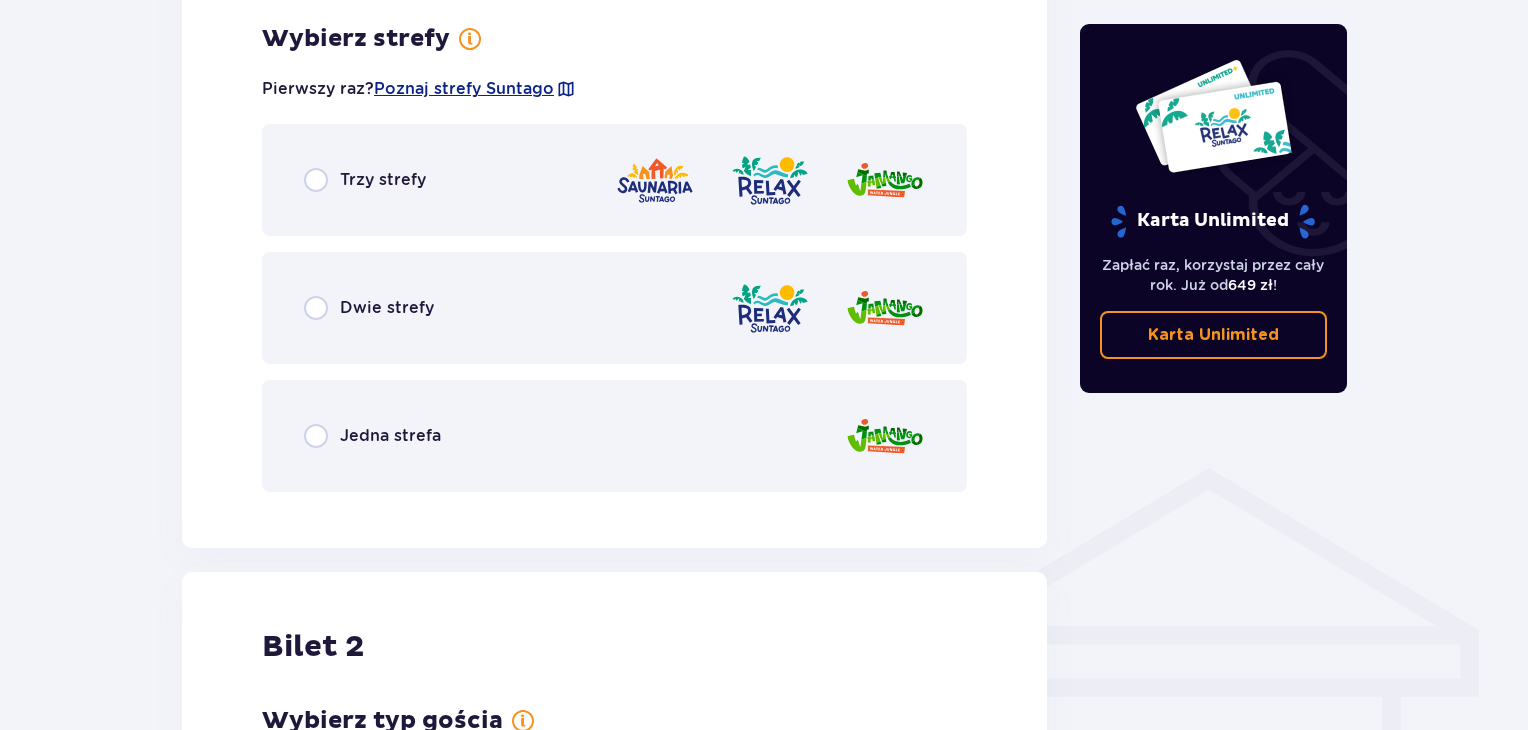 click on "Jedna strefa" at bounding box center (614, 436) 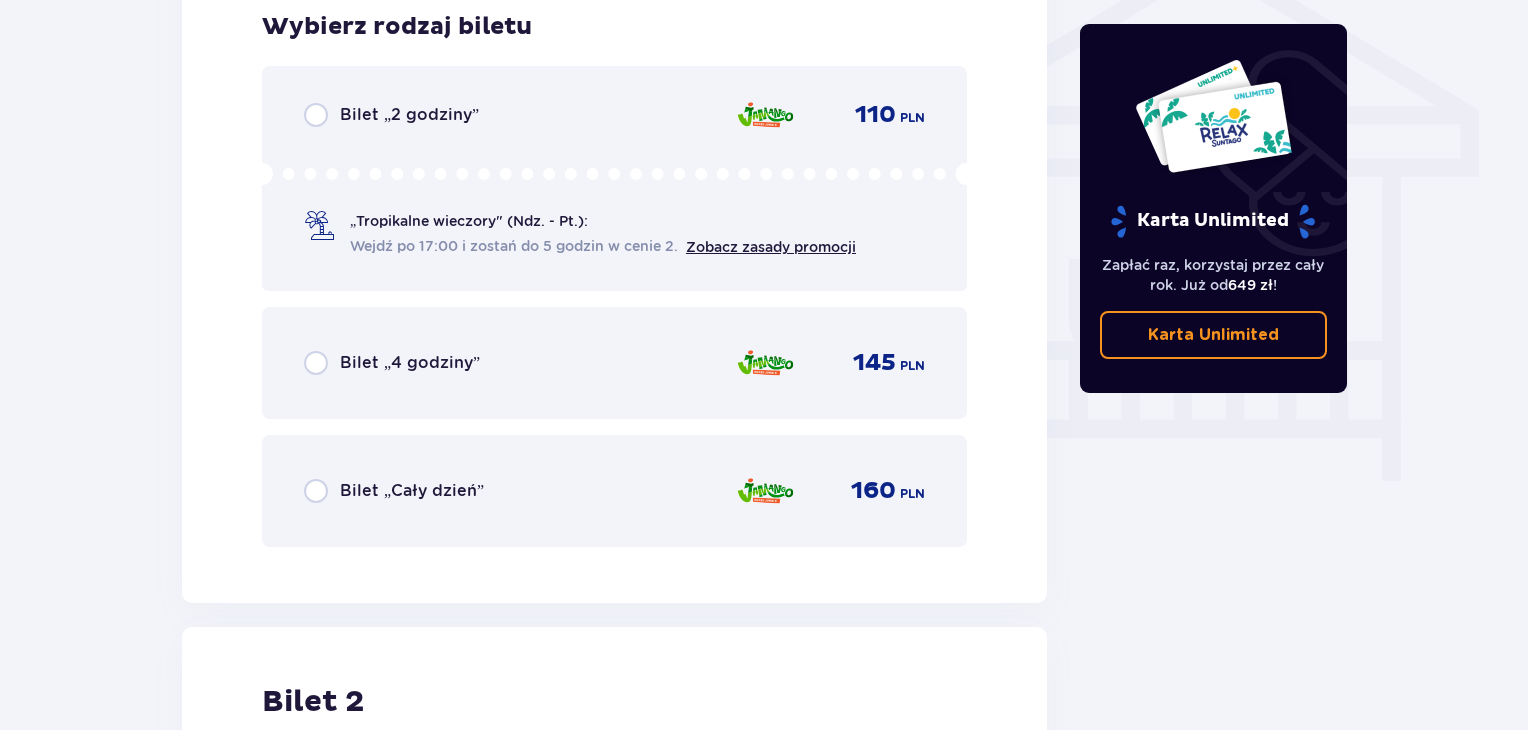 scroll, scrollTop: 1675, scrollLeft: 0, axis: vertical 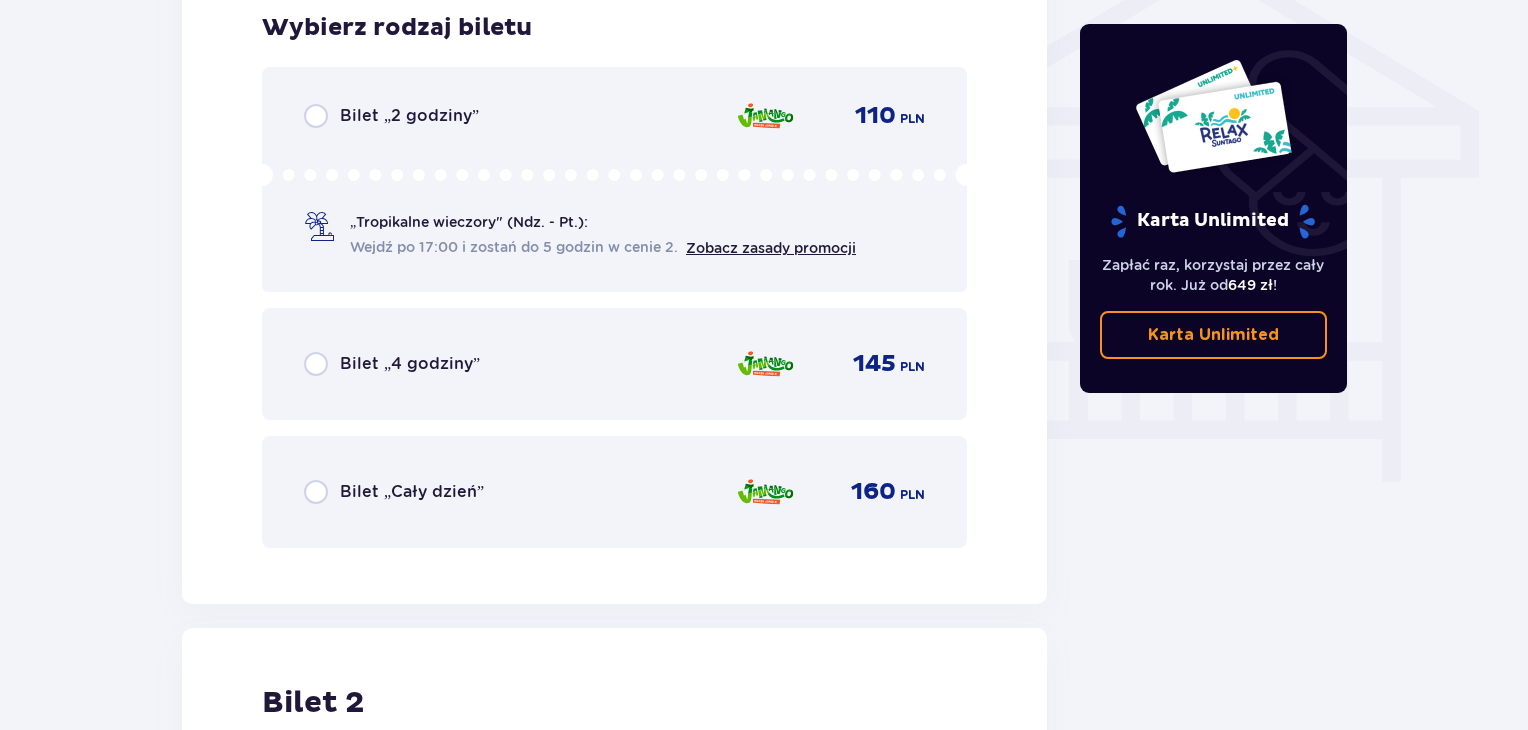 click on "Bilet „Cały dzień” 160 PLN" at bounding box center (614, 492) 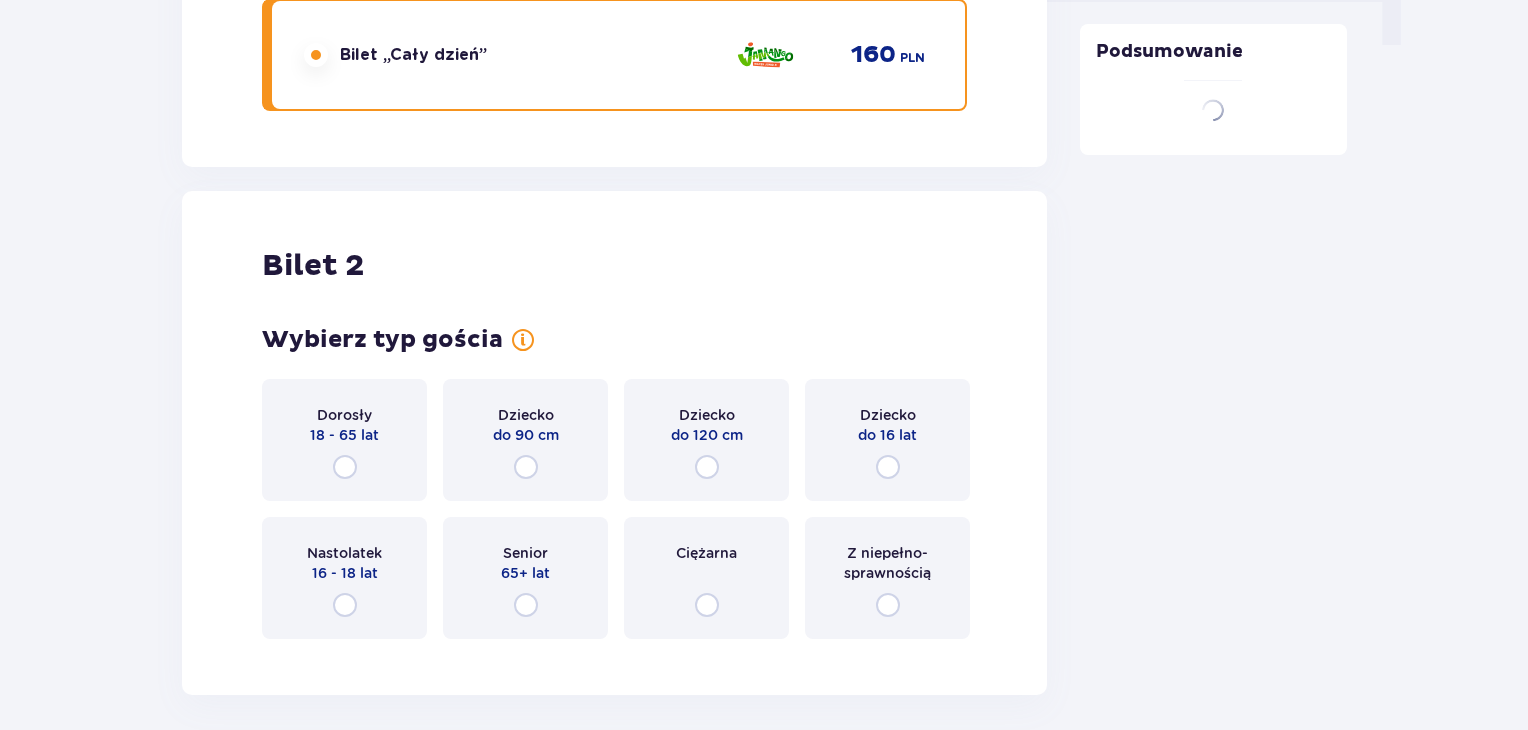 scroll, scrollTop: 2278, scrollLeft: 0, axis: vertical 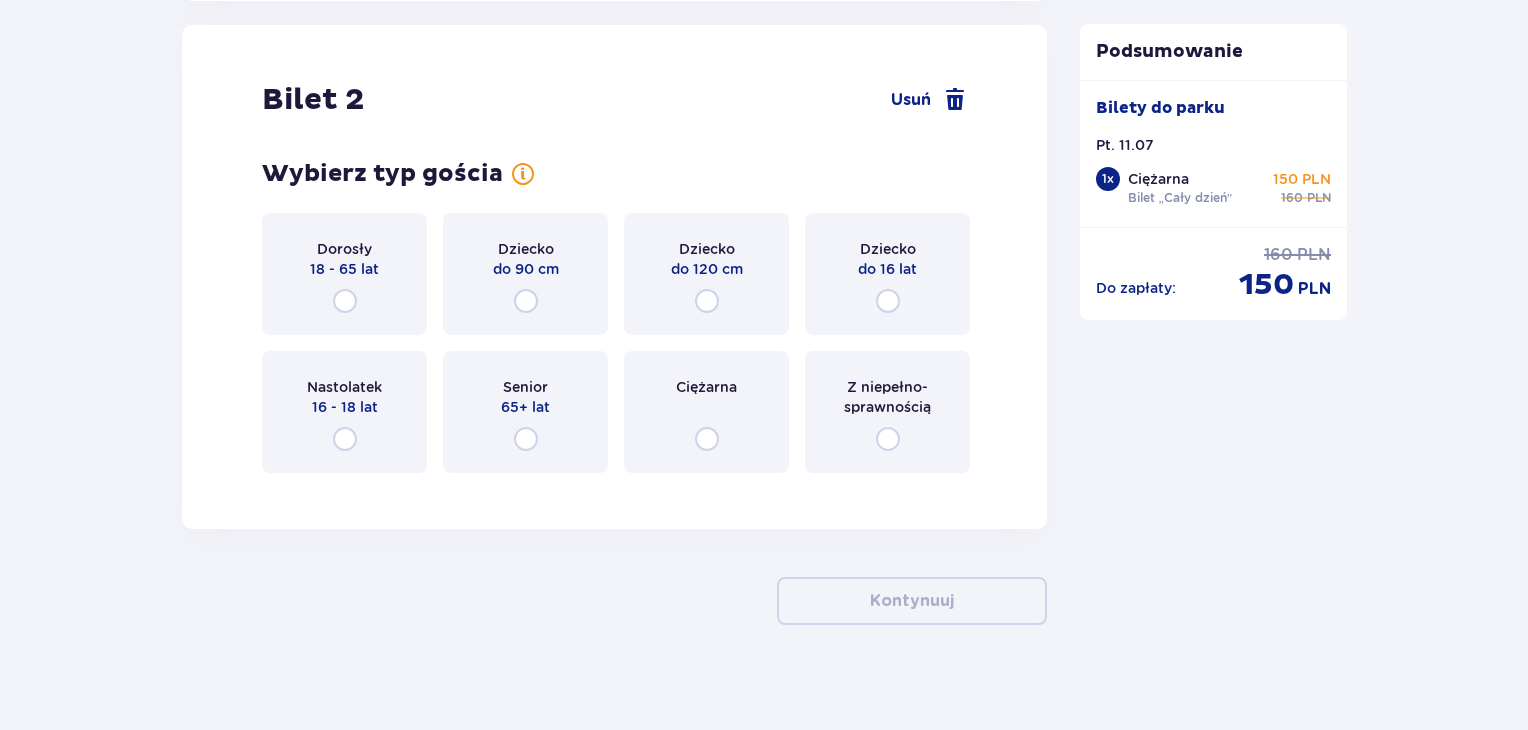 click on "Dorosły 18 - 65 lat" at bounding box center [344, 274] 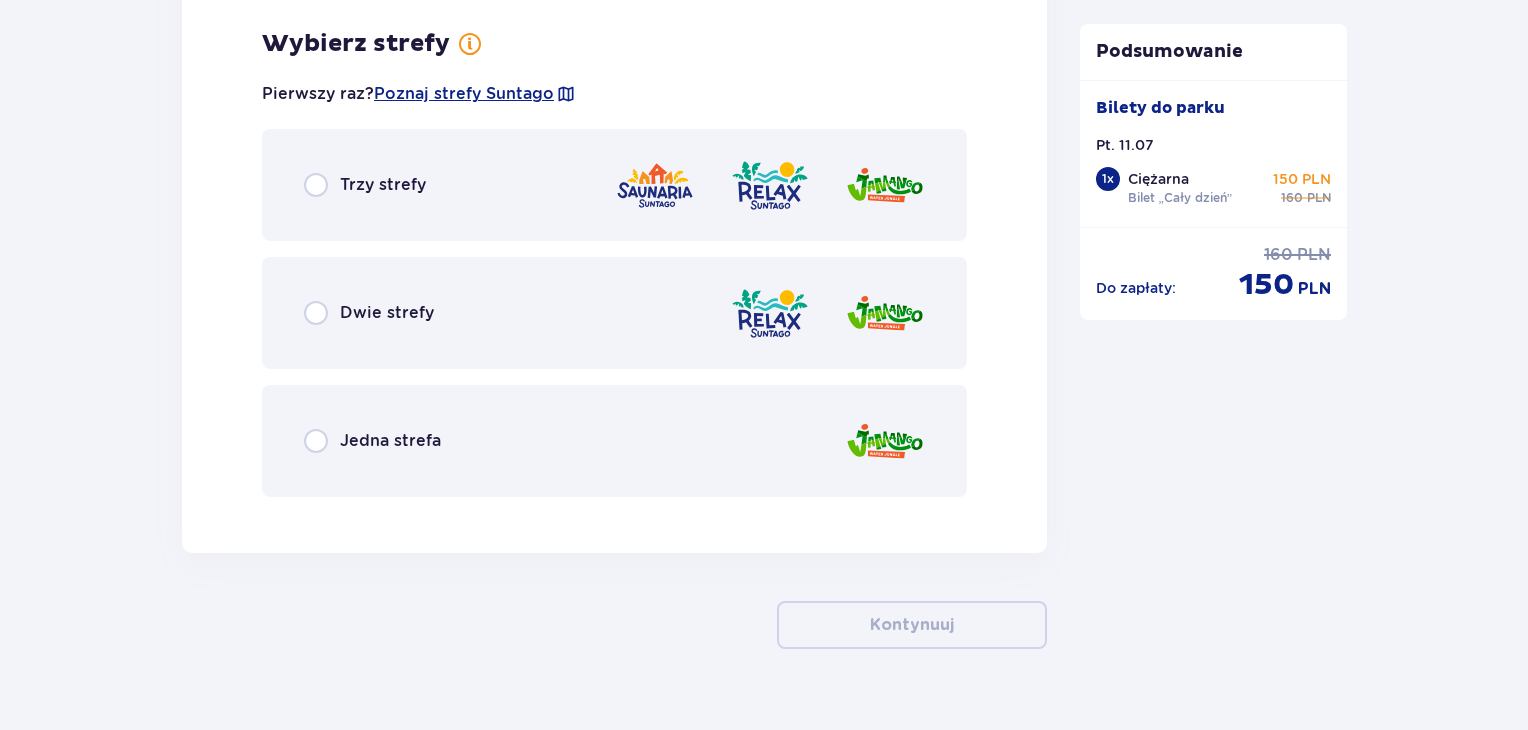 scroll, scrollTop: 2766, scrollLeft: 0, axis: vertical 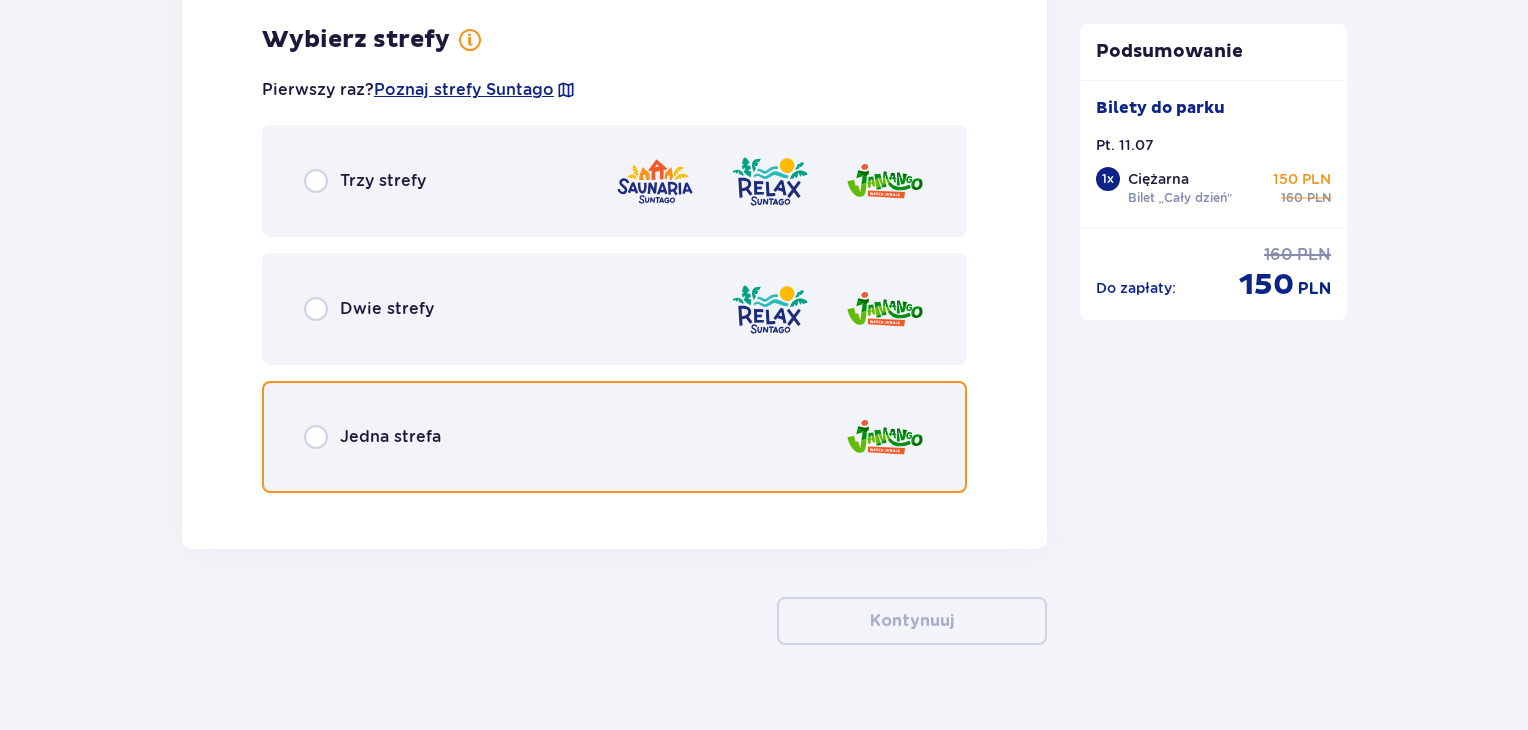 click at bounding box center [316, 437] 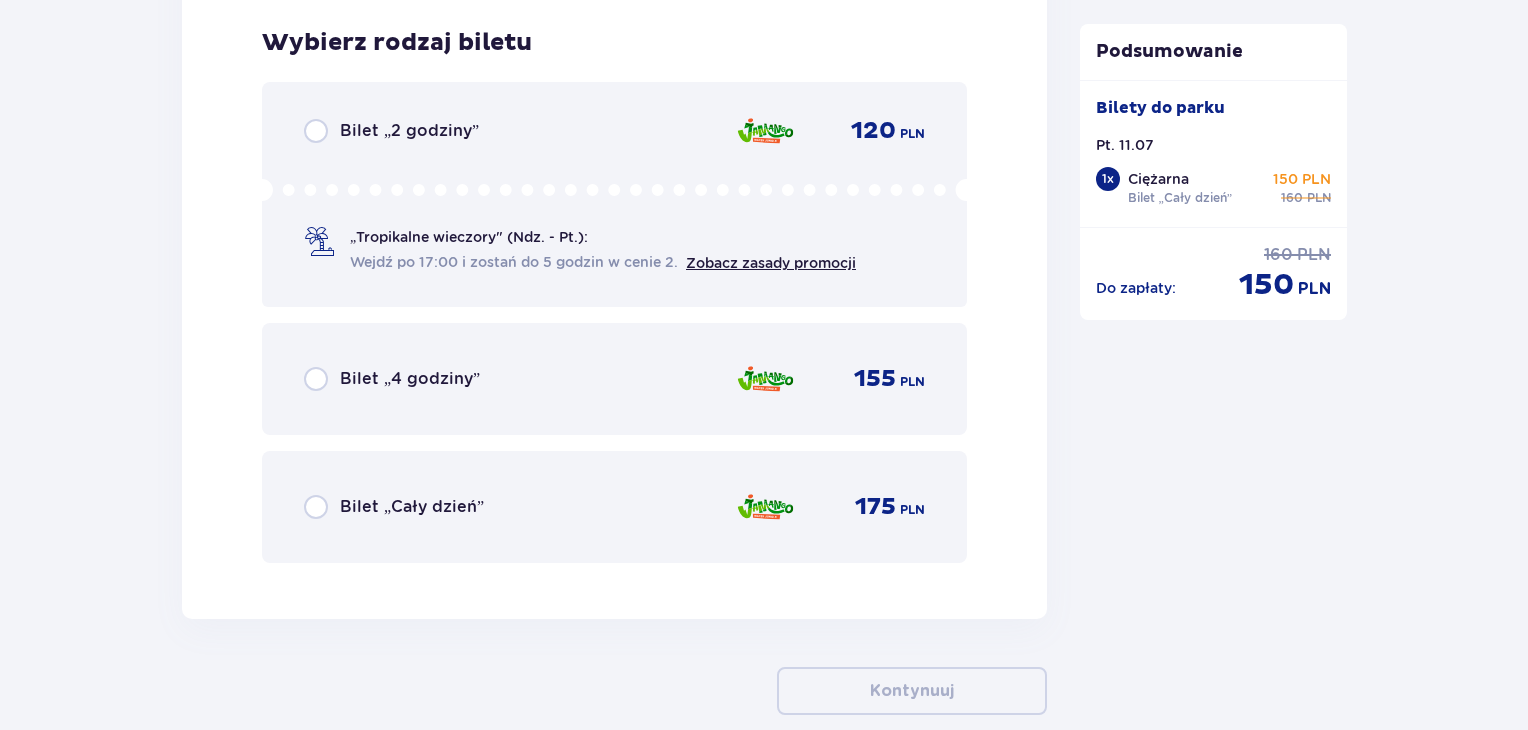 scroll, scrollTop: 3274, scrollLeft: 0, axis: vertical 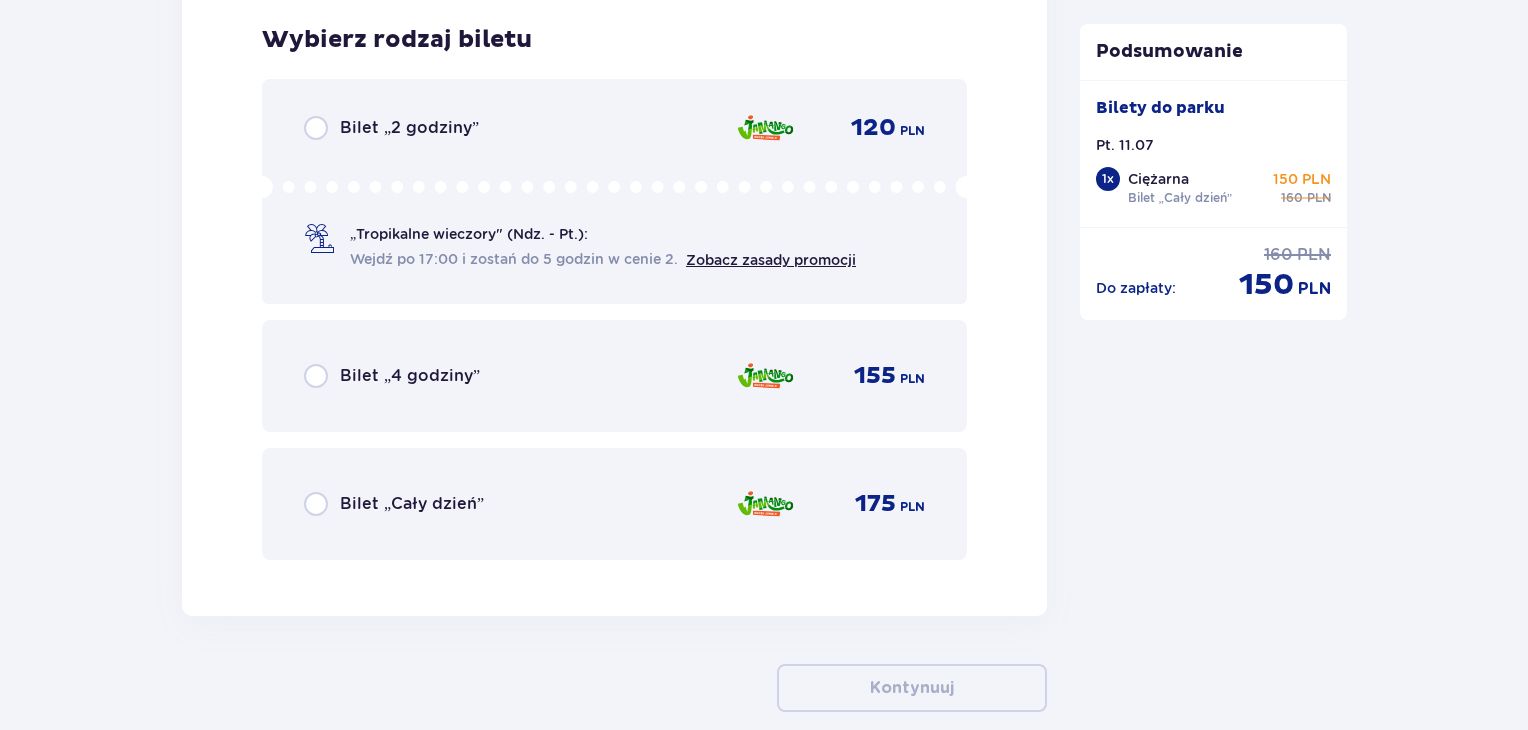 click on "Bilet „Cały dzień” 175 PLN" at bounding box center (614, 504) 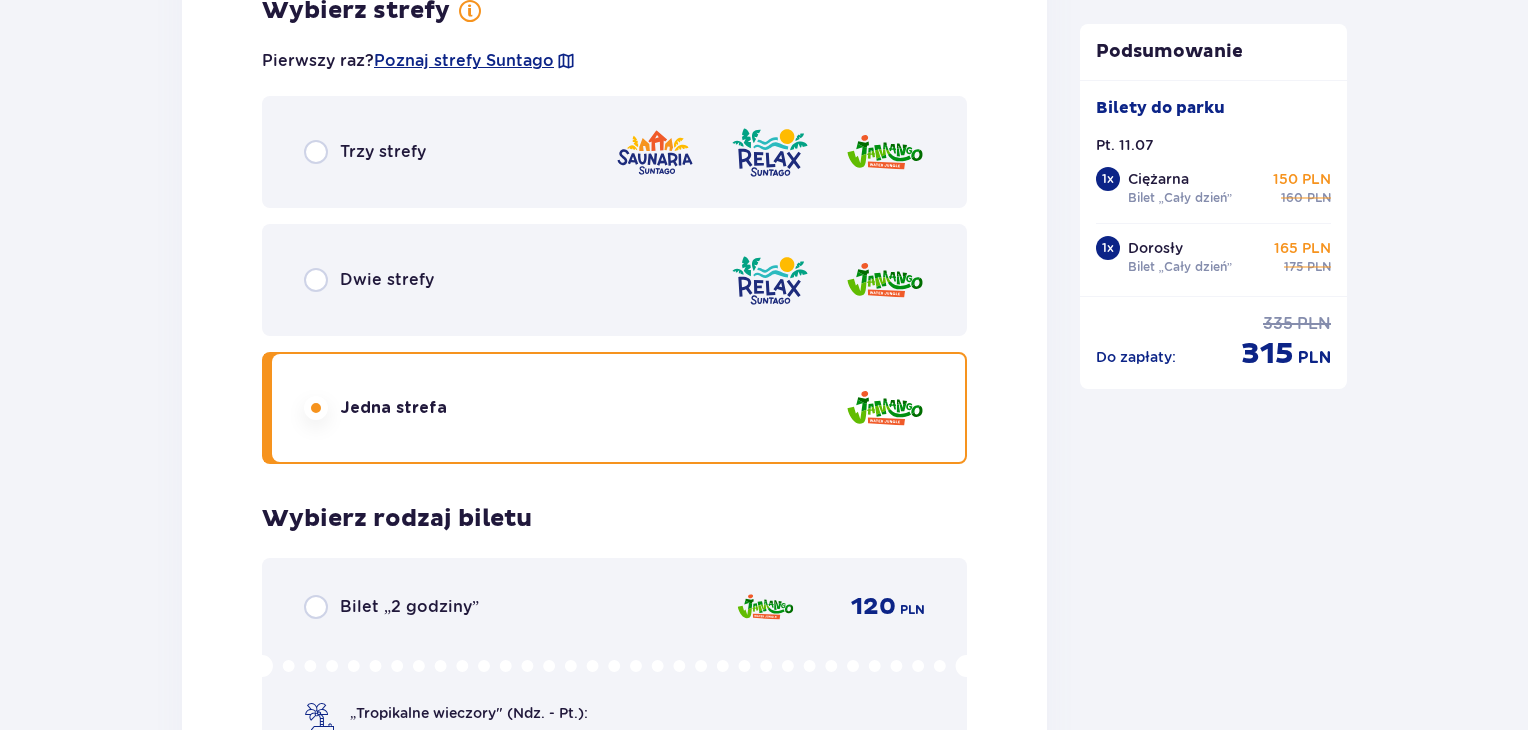 scroll, scrollTop: 2794, scrollLeft: 0, axis: vertical 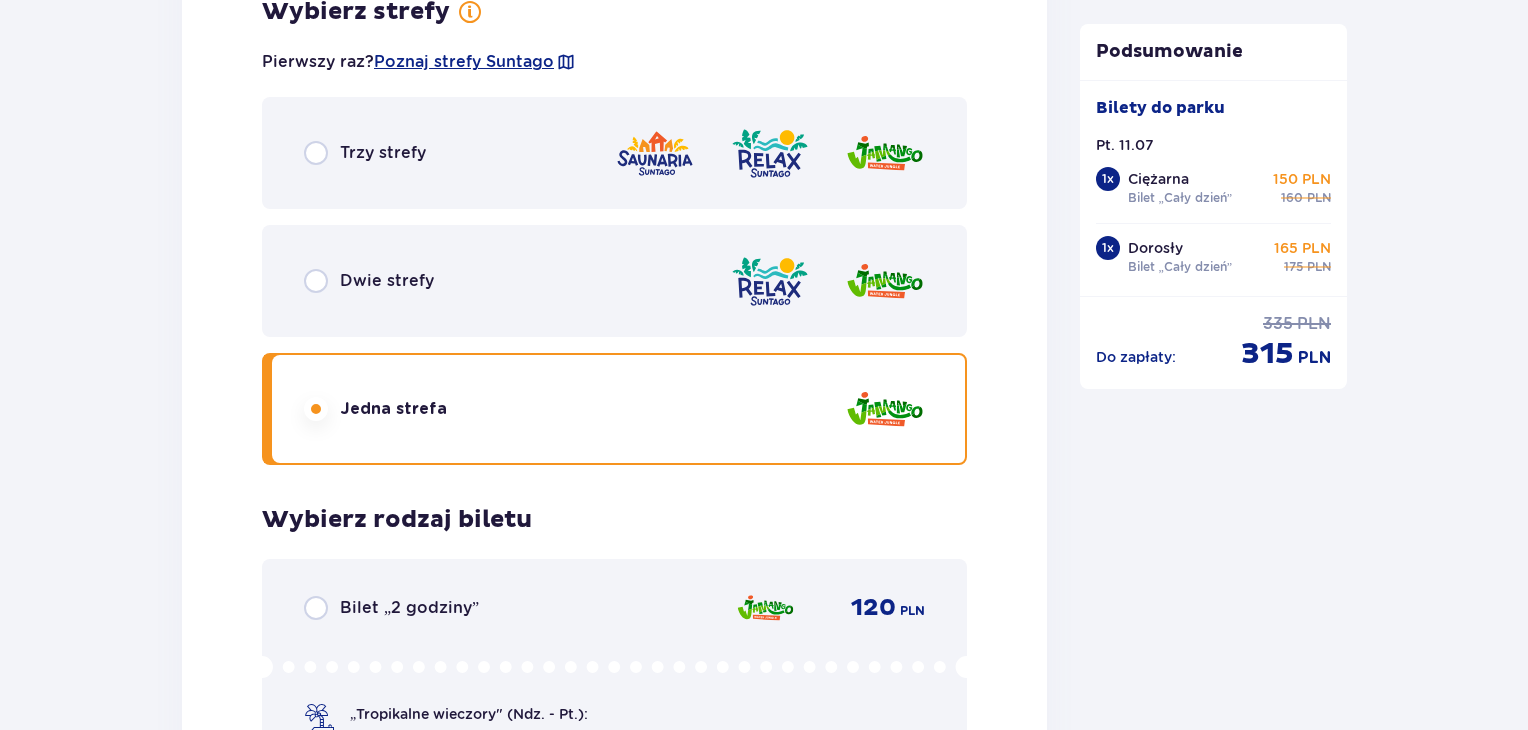 click on "Dwie strefy" at bounding box center [614, 281] 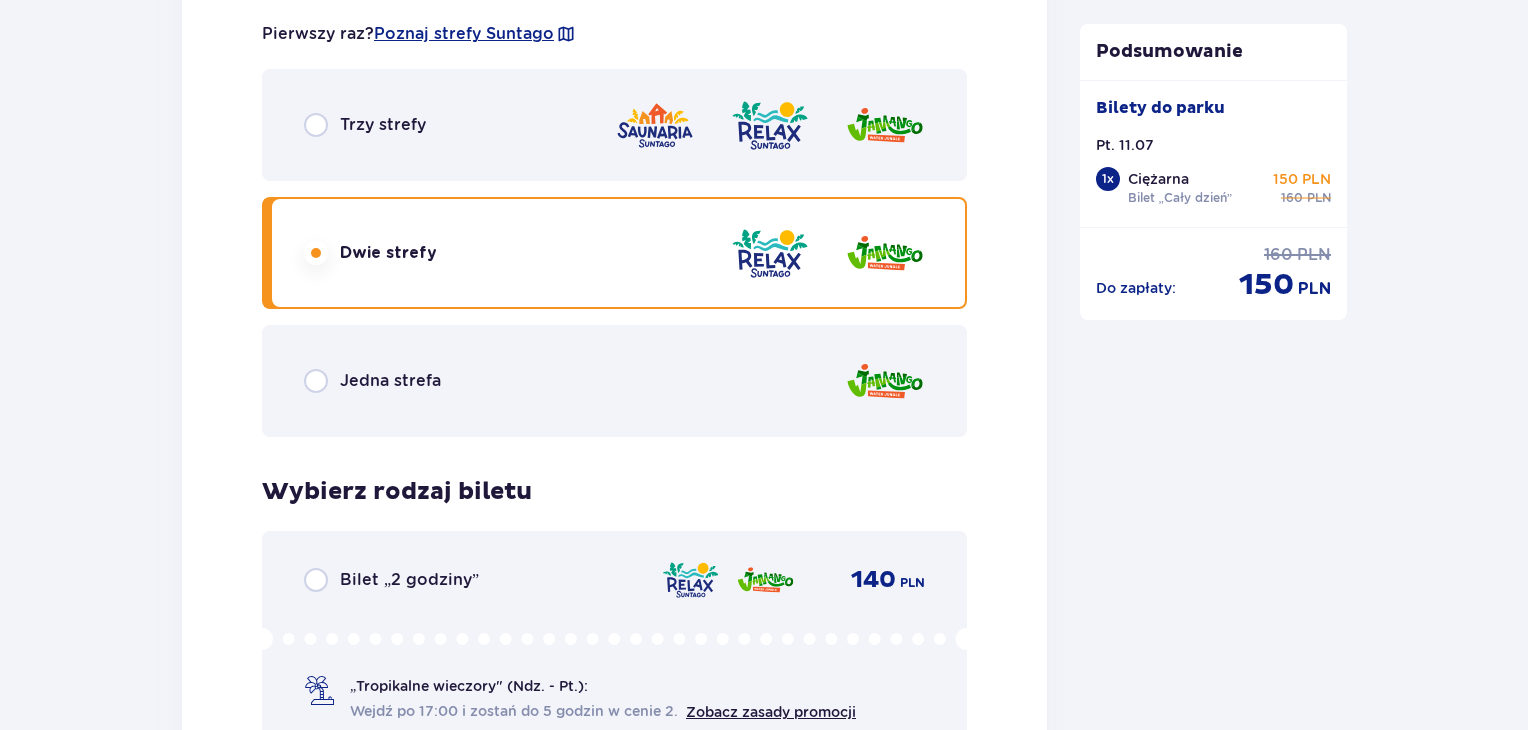 scroll, scrollTop: 3274, scrollLeft: 0, axis: vertical 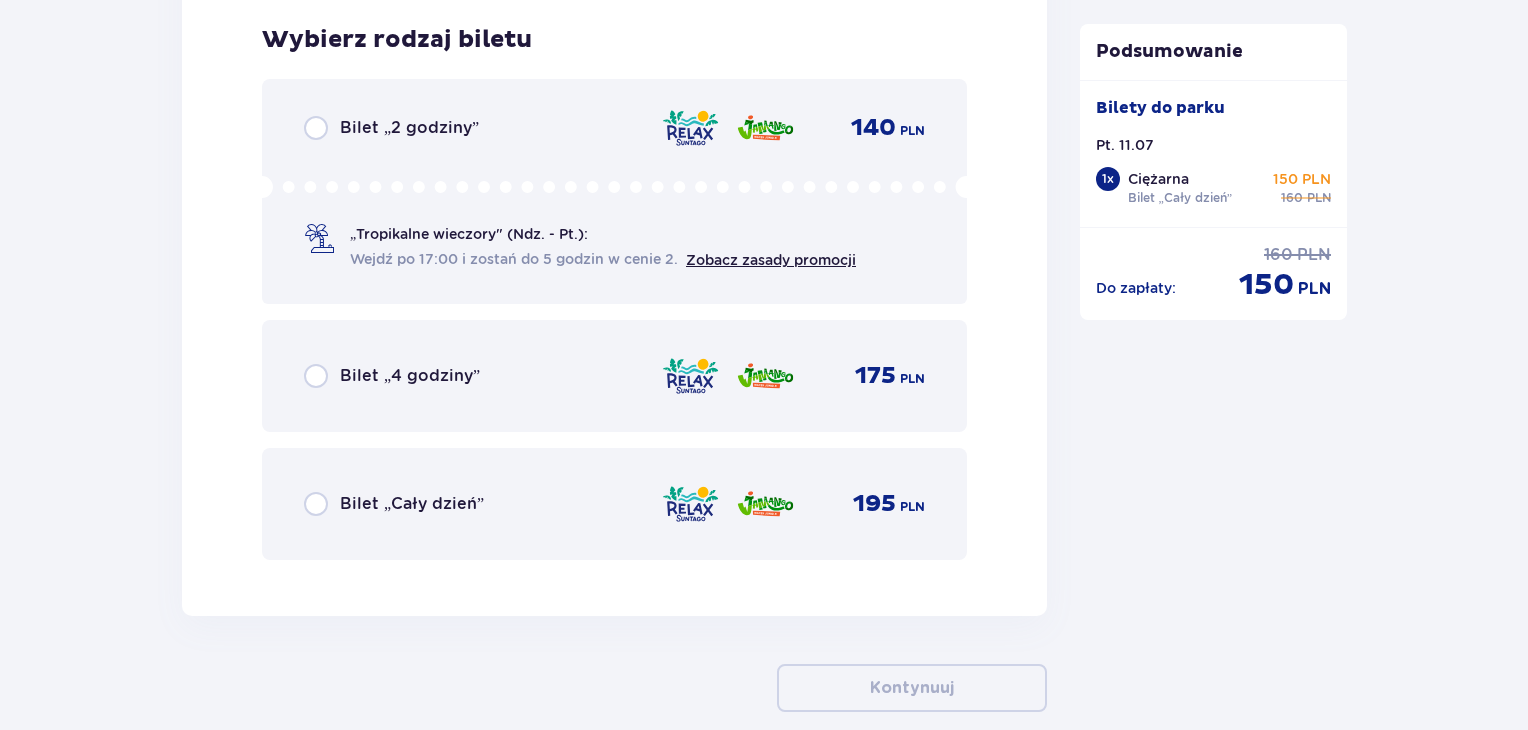 click on "Bilet „Cały dzień”" at bounding box center (412, 504) 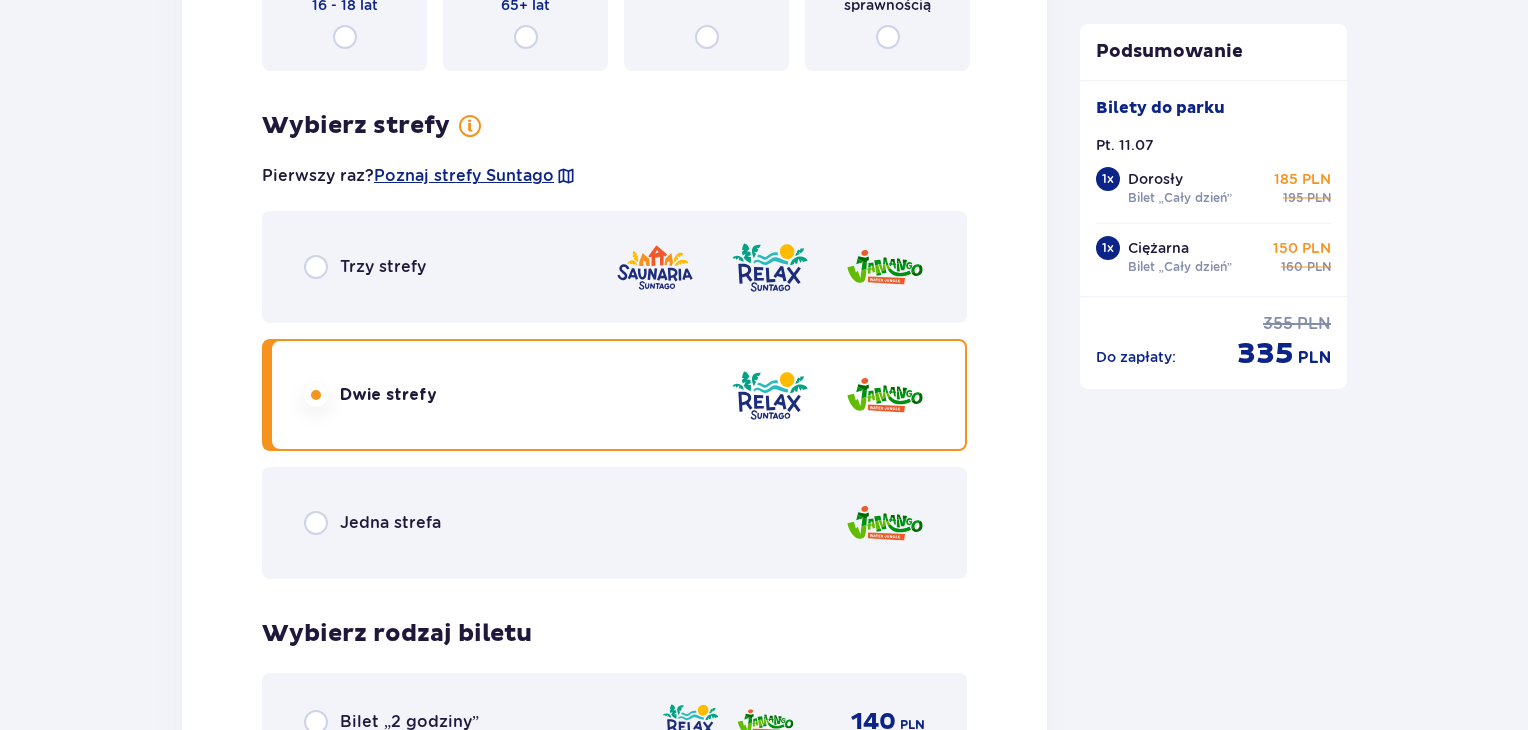 scroll, scrollTop: 2688, scrollLeft: 0, axis: vertical 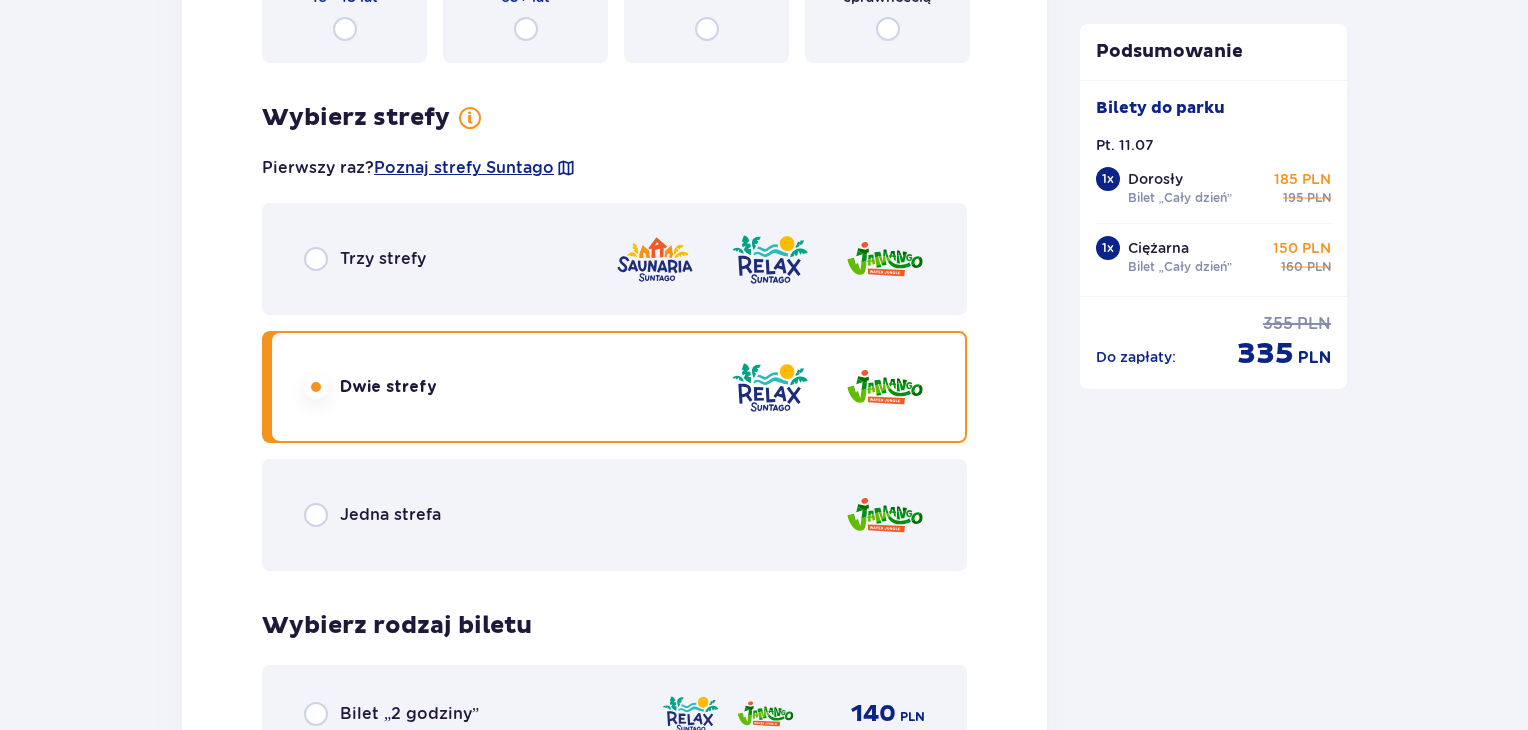 click on "Jedna strefa" at bounding box center [614, 515] 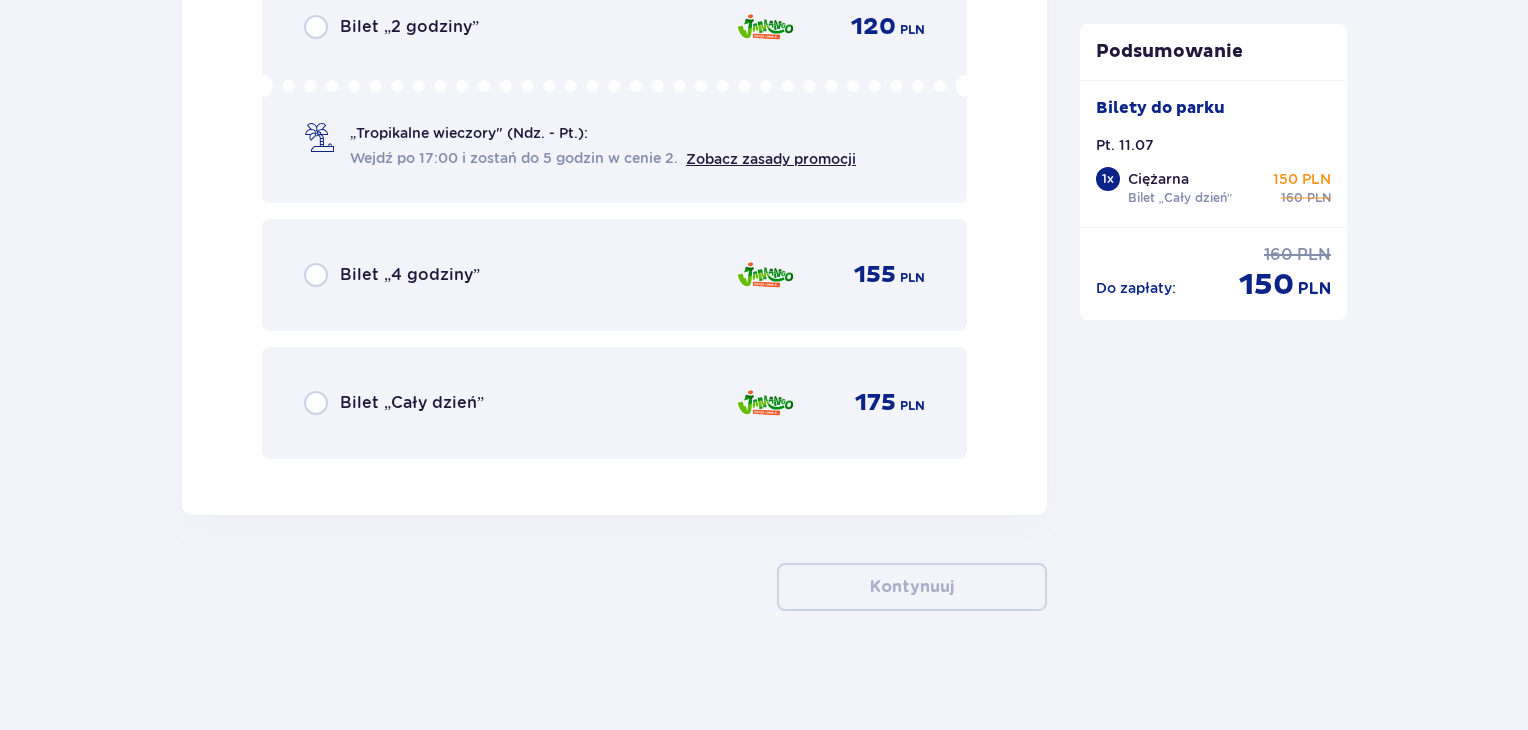 scroll, scrollTop: 3374, scrollLeft: 0, axis: vertical 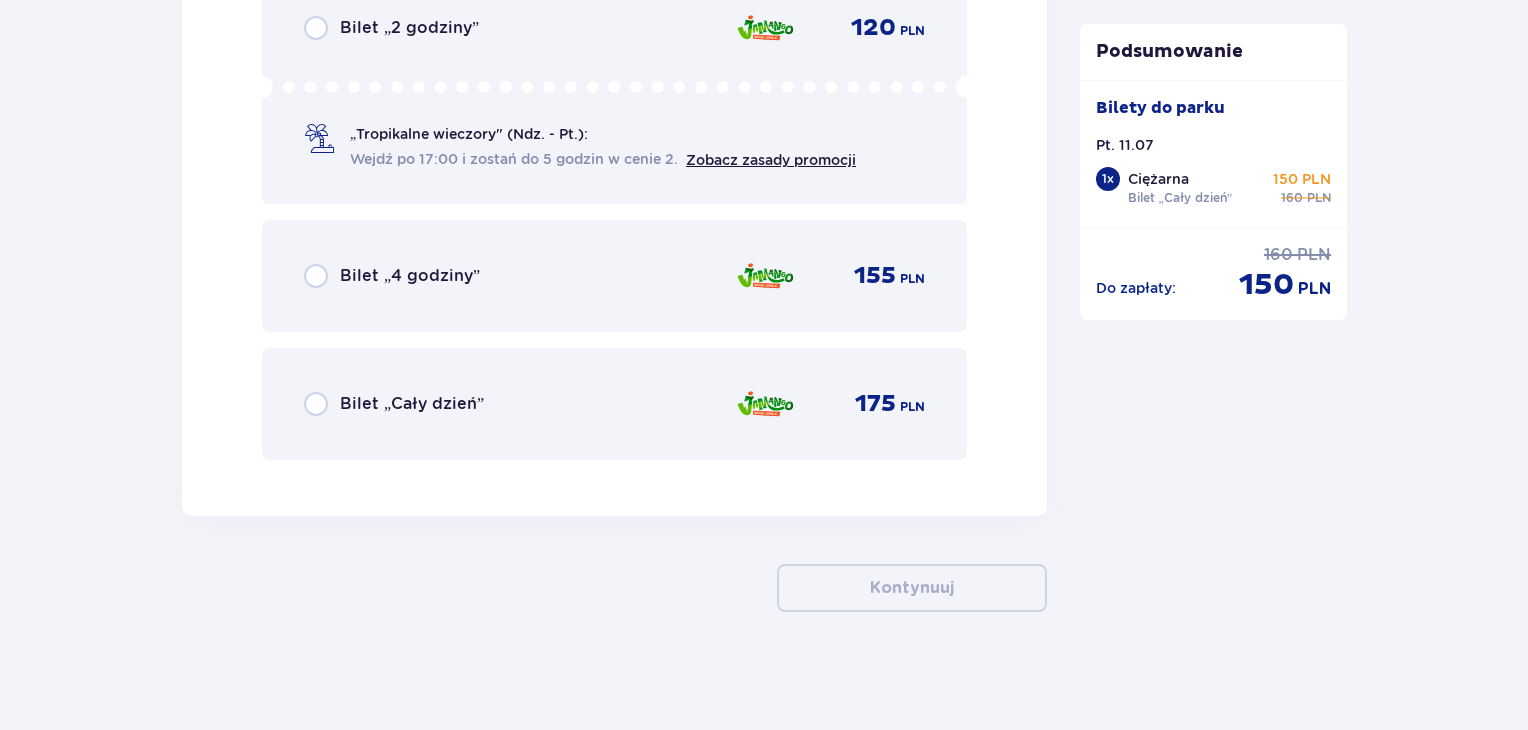 click on "Bilet „Cały dzień” 175 PLN" at bounding box center [614, 404] 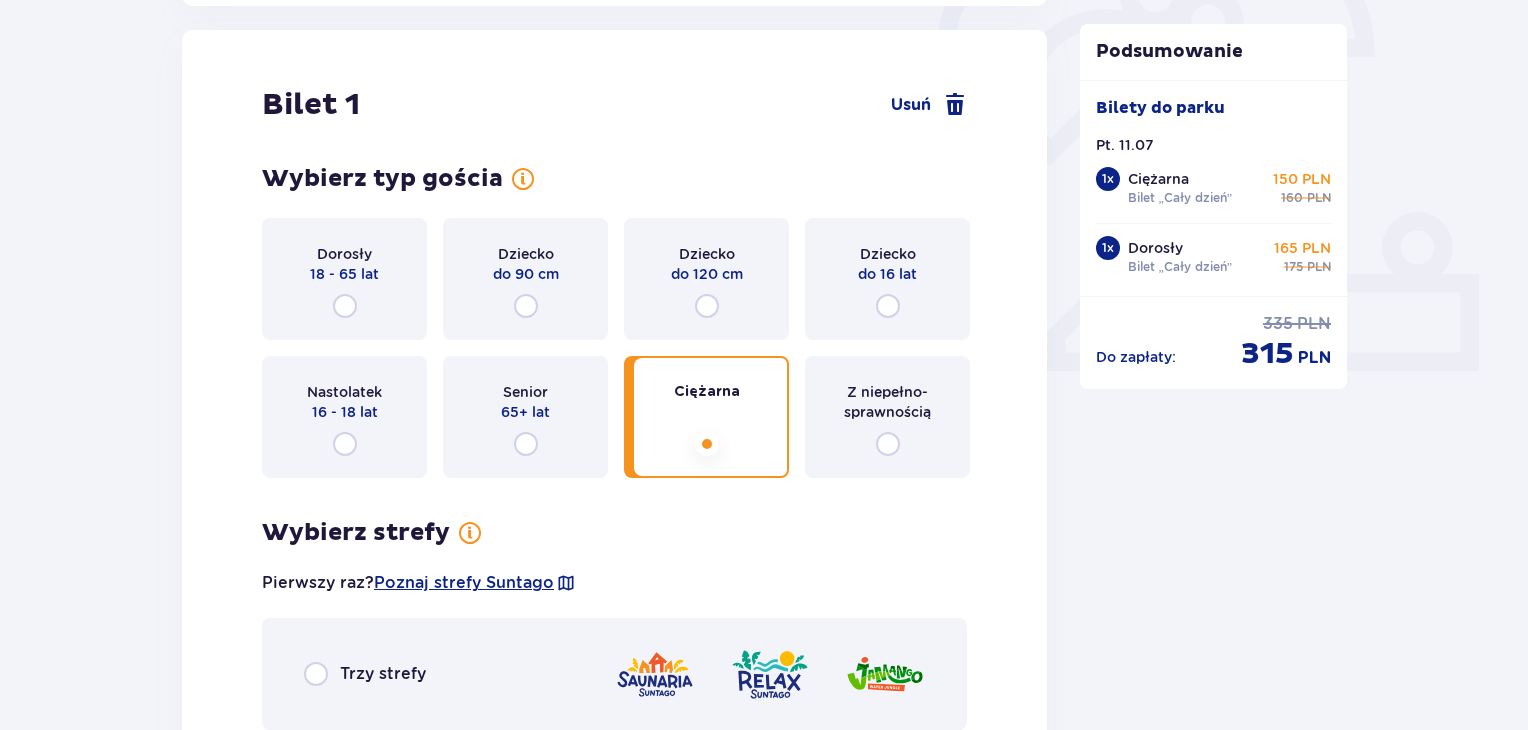 scroll, scrollTop: 663, scrollLeft: 0, axis: vertical 